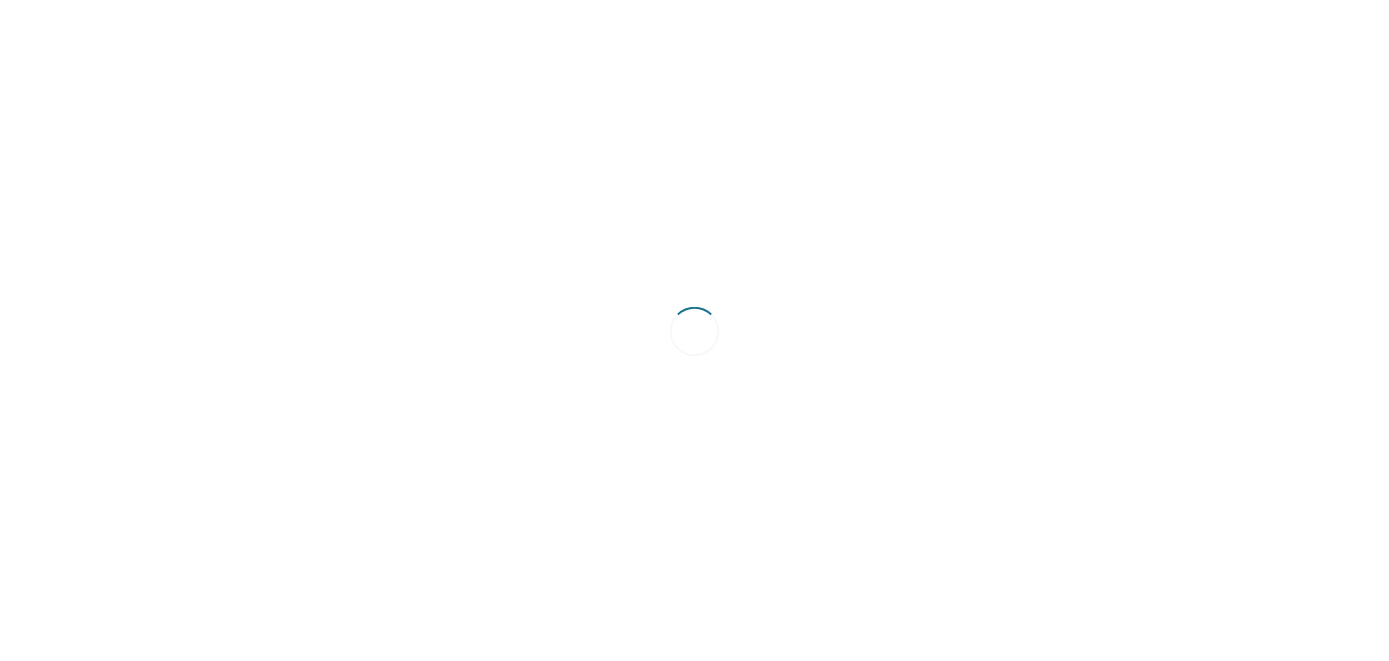 scroll, scrollTop: 0, scrollLeft: 0, axis: both 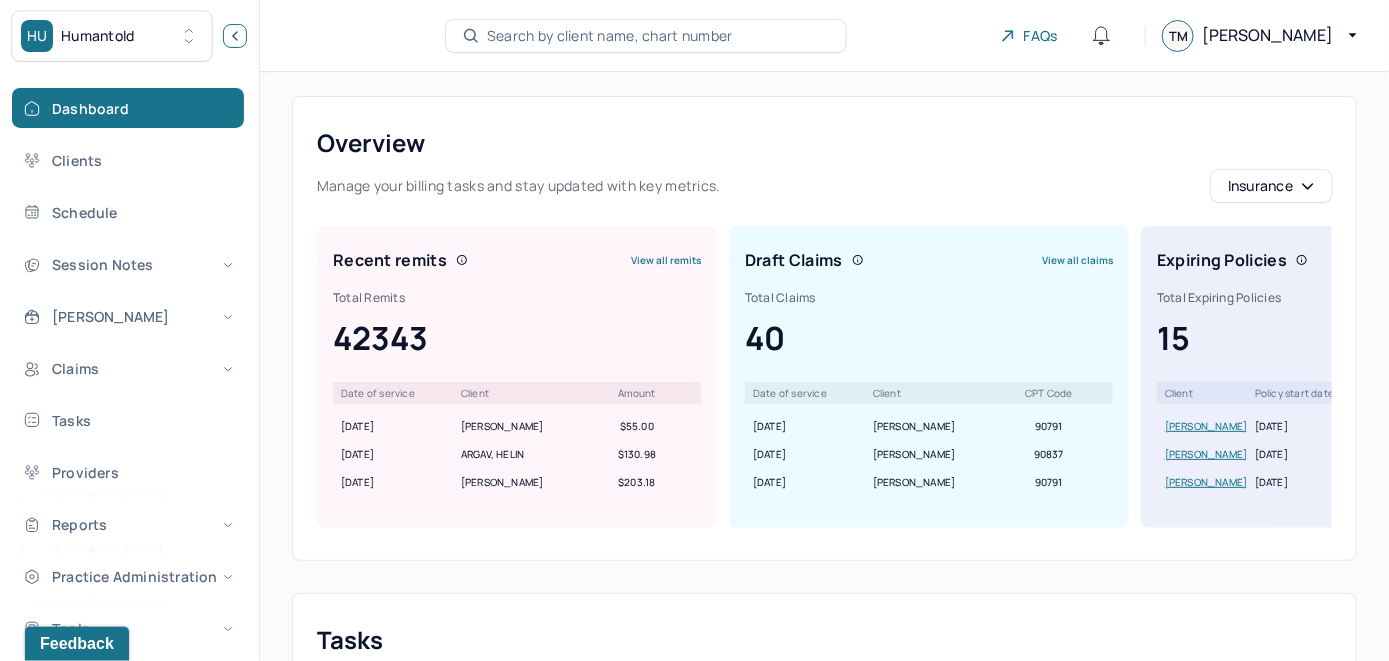 click at bounding box center (235, 36) 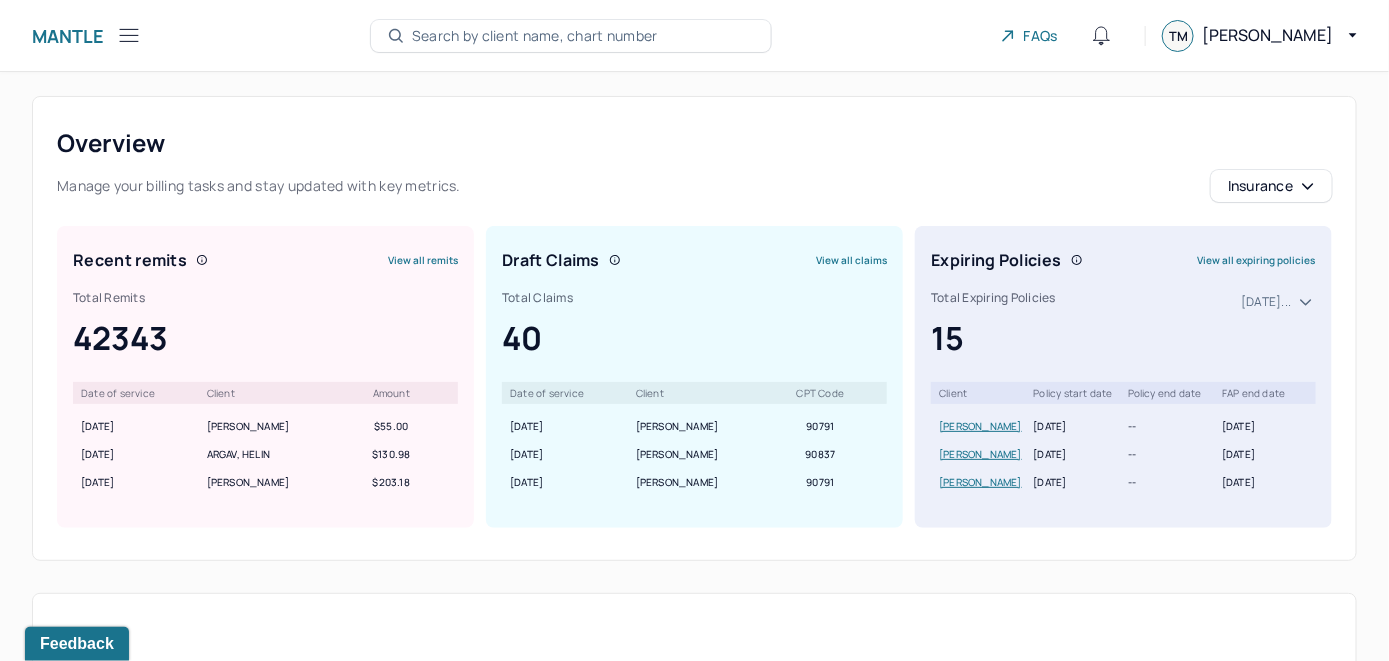 click on "Search by client name, chart number" at bounding box center (571, 36) 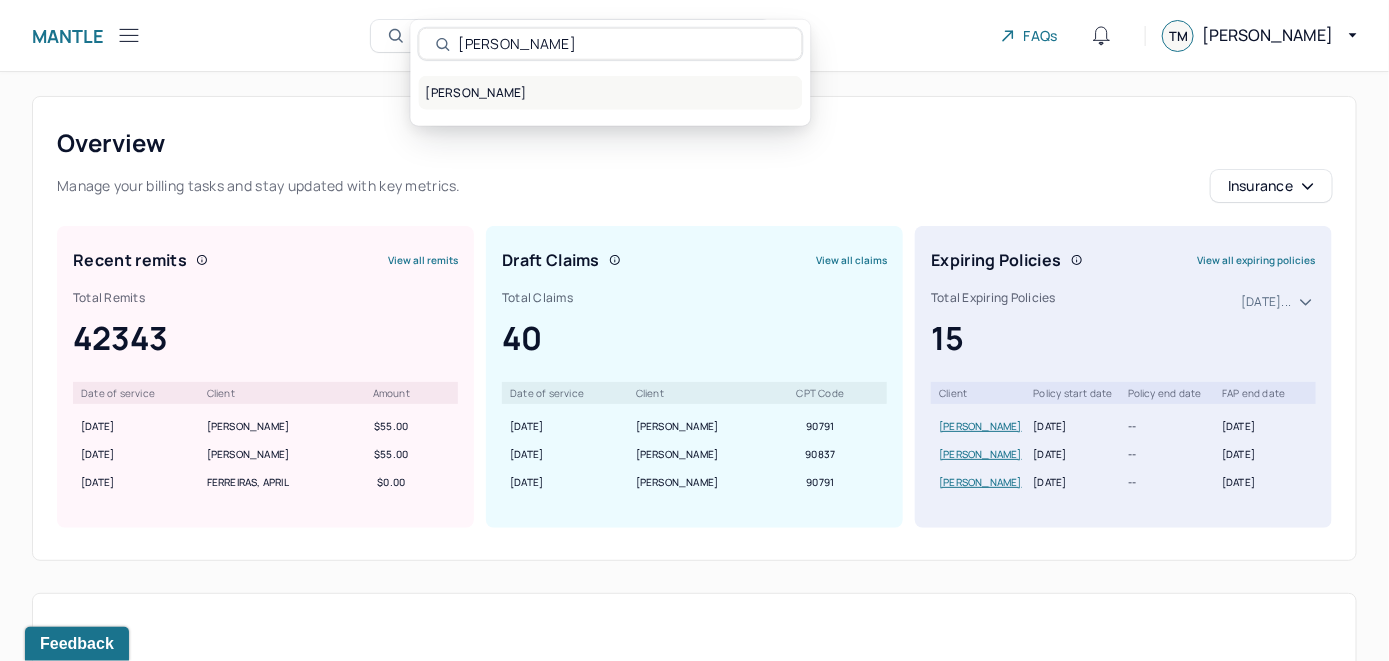 type on "[PERSON_NAME]" 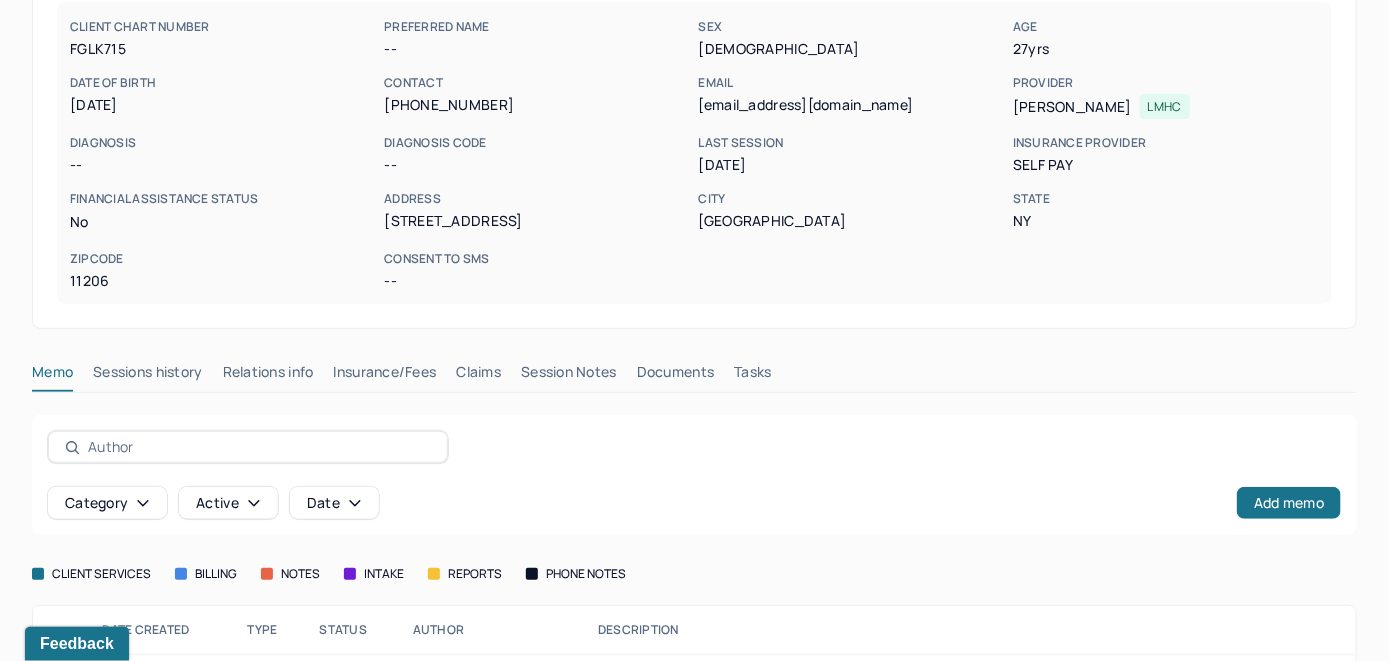 scroll, scrollTop: 306, scrollLeft: 0, axis: vertical 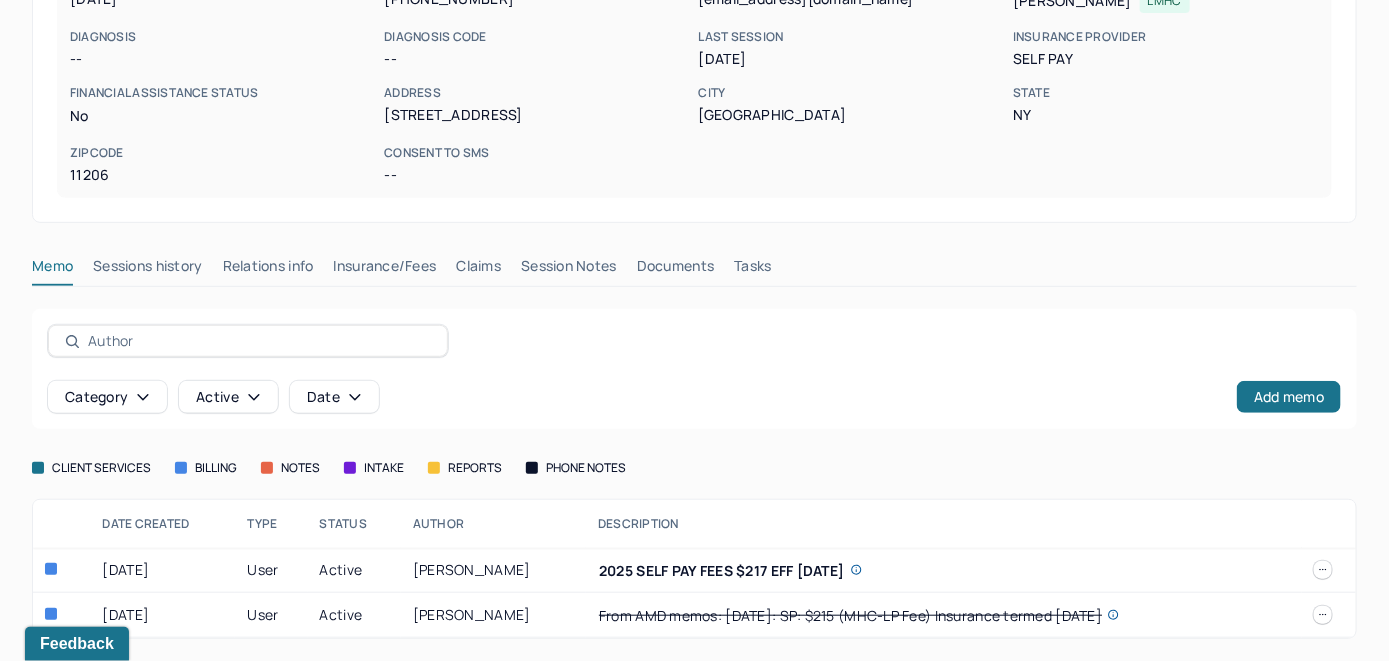 click on "Insurance/Fees" at bounding box center [385, 270] 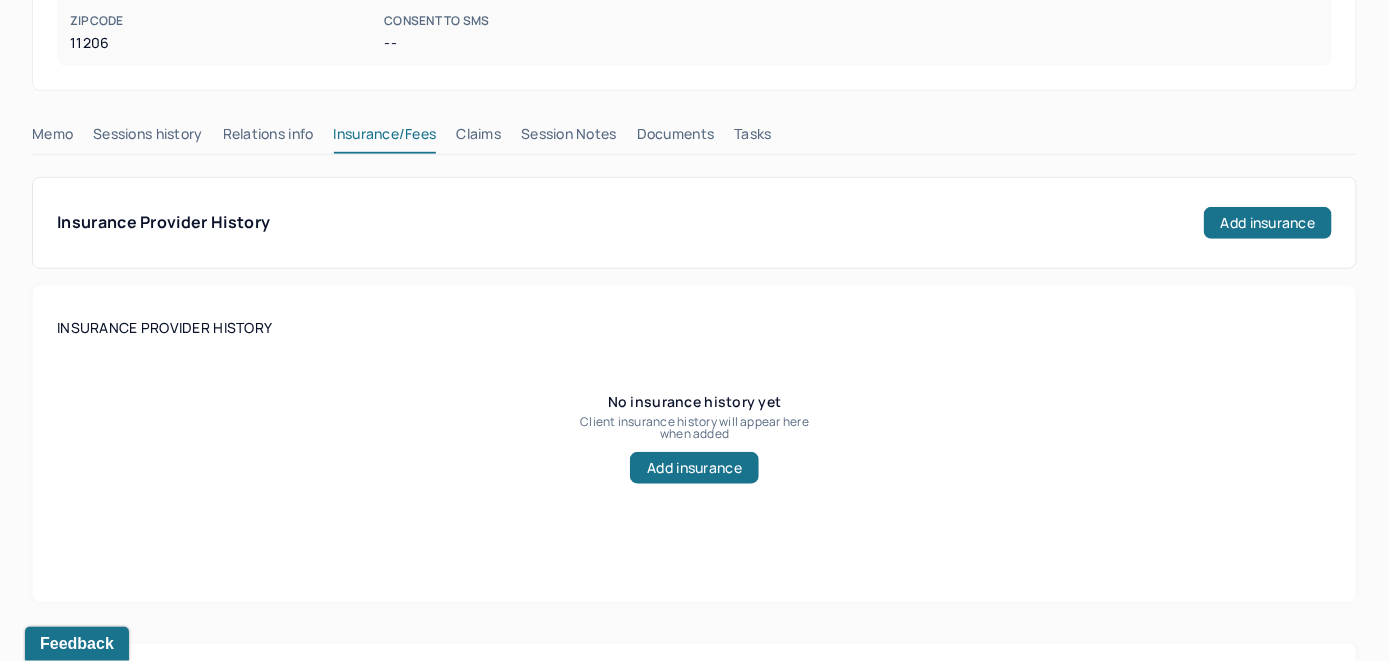 scroll, scrollTop: 306, scrollLeft: 0, axis: vertical 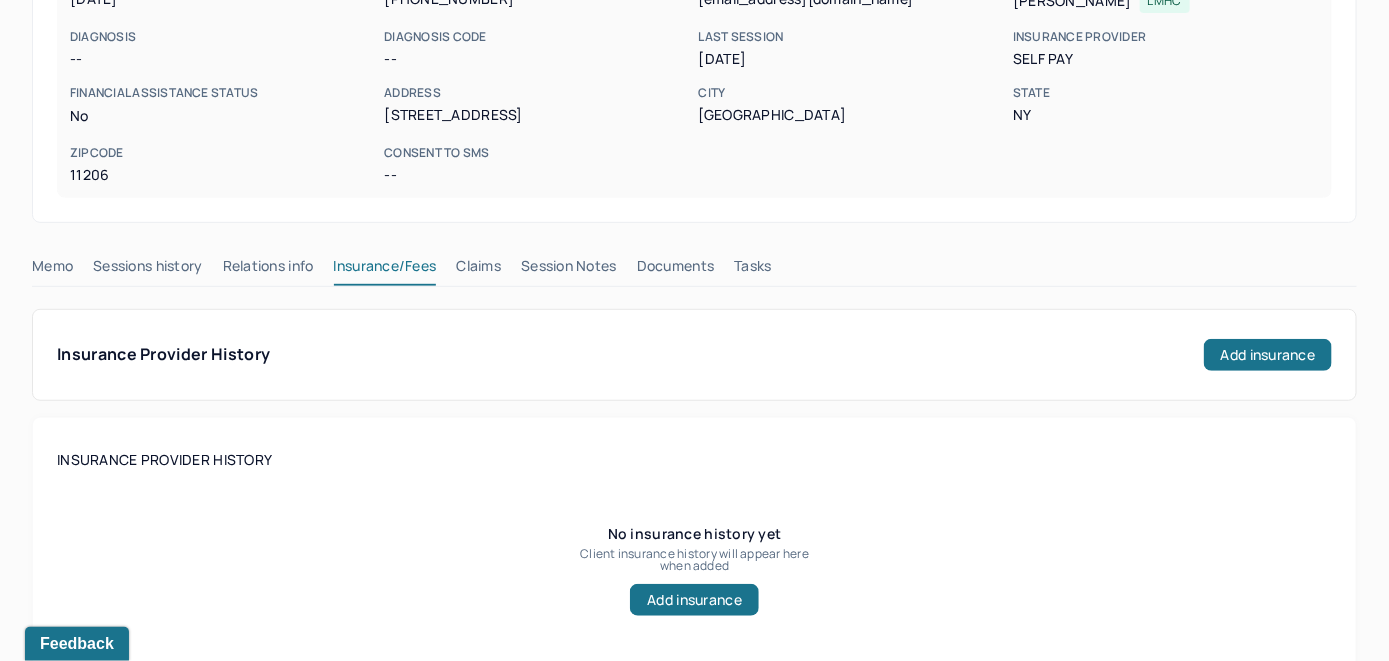 click on "Claims" at bounding box center (478, 270) 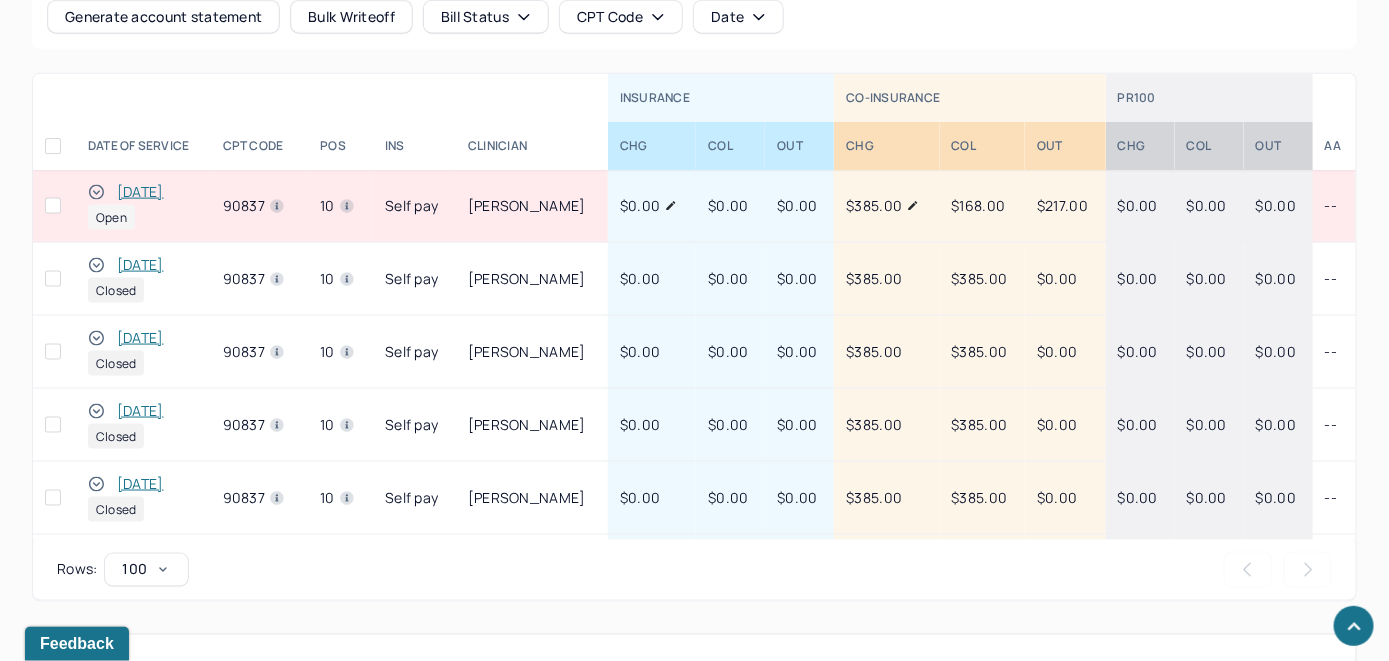 scroll, scrollTop: 830, scrollLeft: 0, axis: vertical 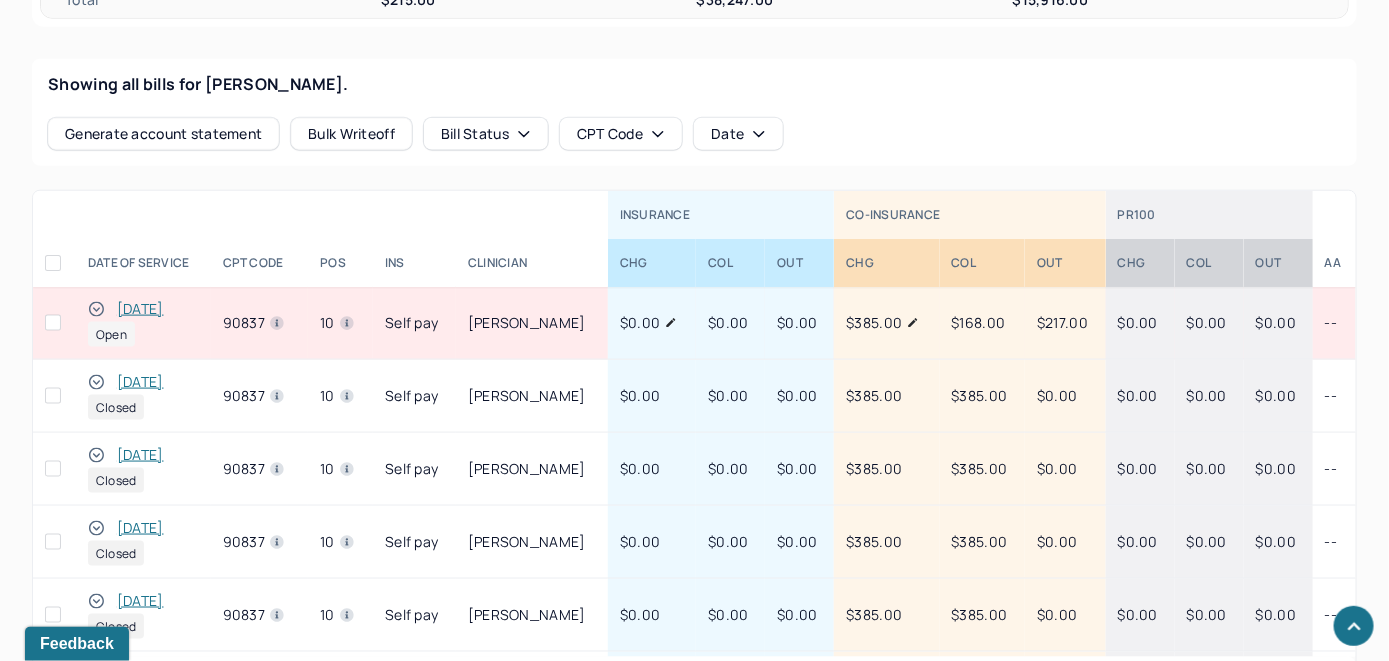 click on "[DATE]" at bounding box center [140, 309] 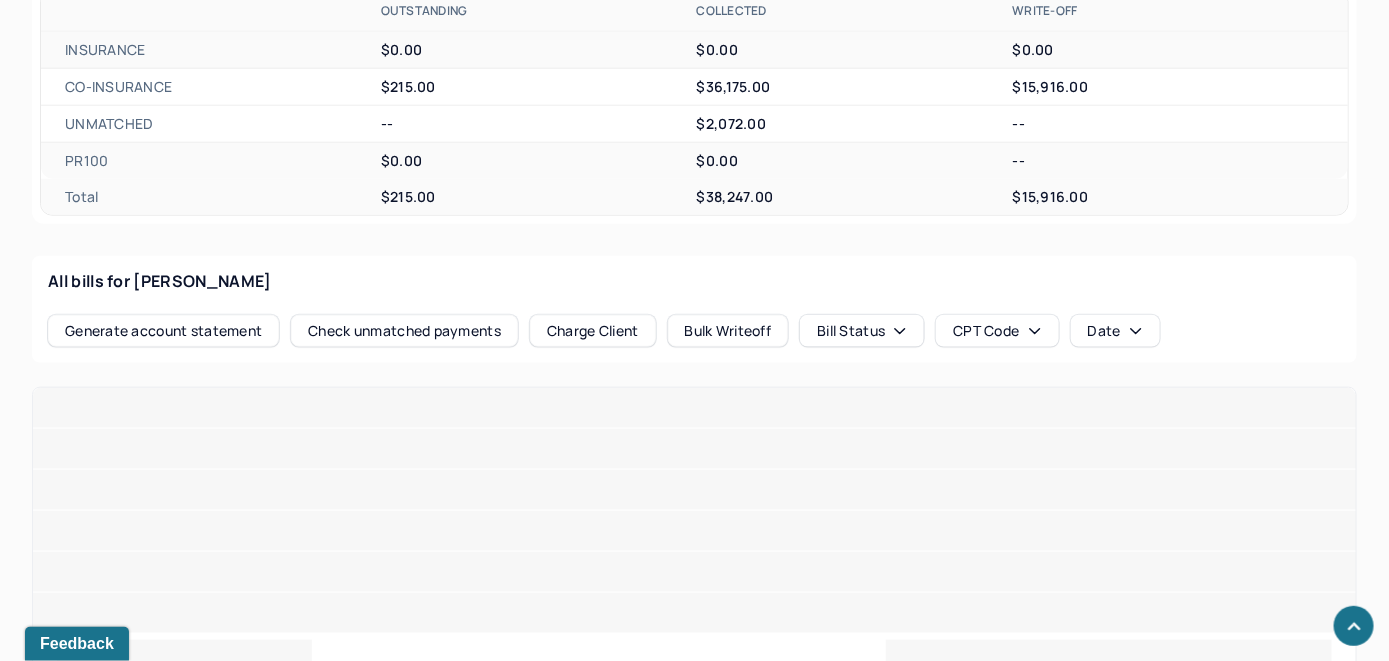 scroll, scrollTop: 813, scrollLeft: 0, axis: vertical 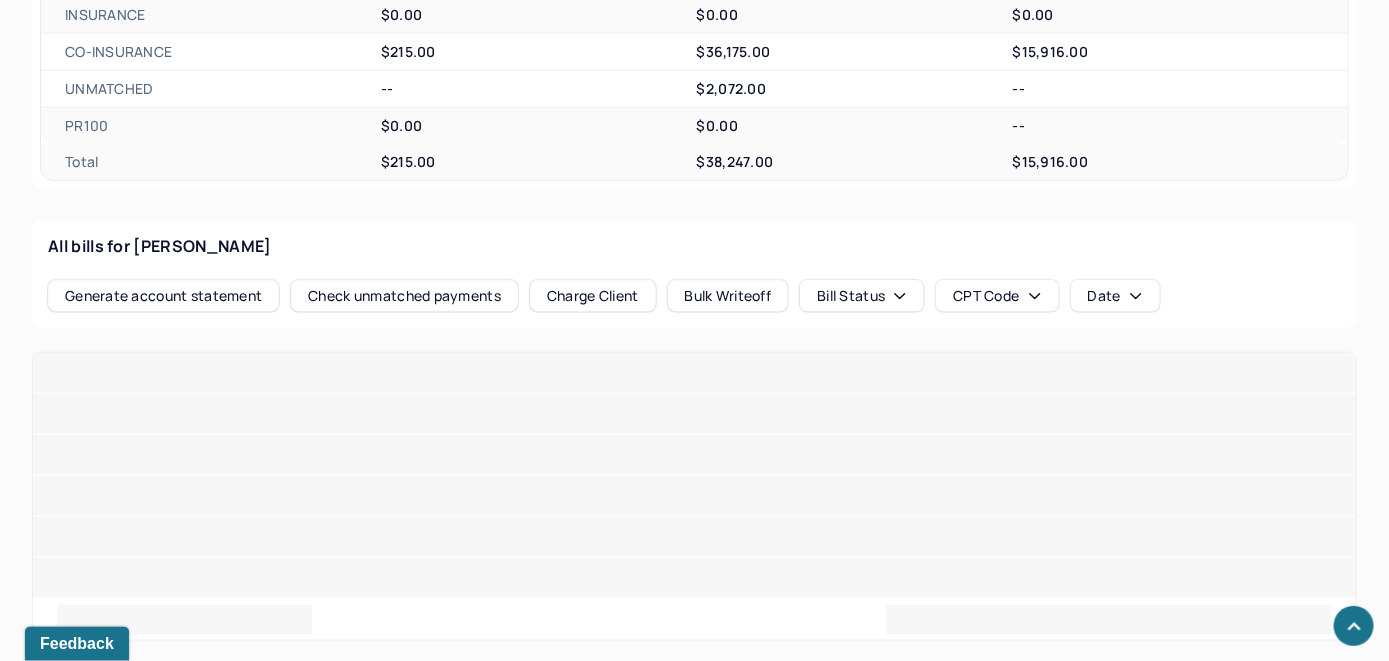 click on "Check unmatched payments" at bounding box center (404, 296) 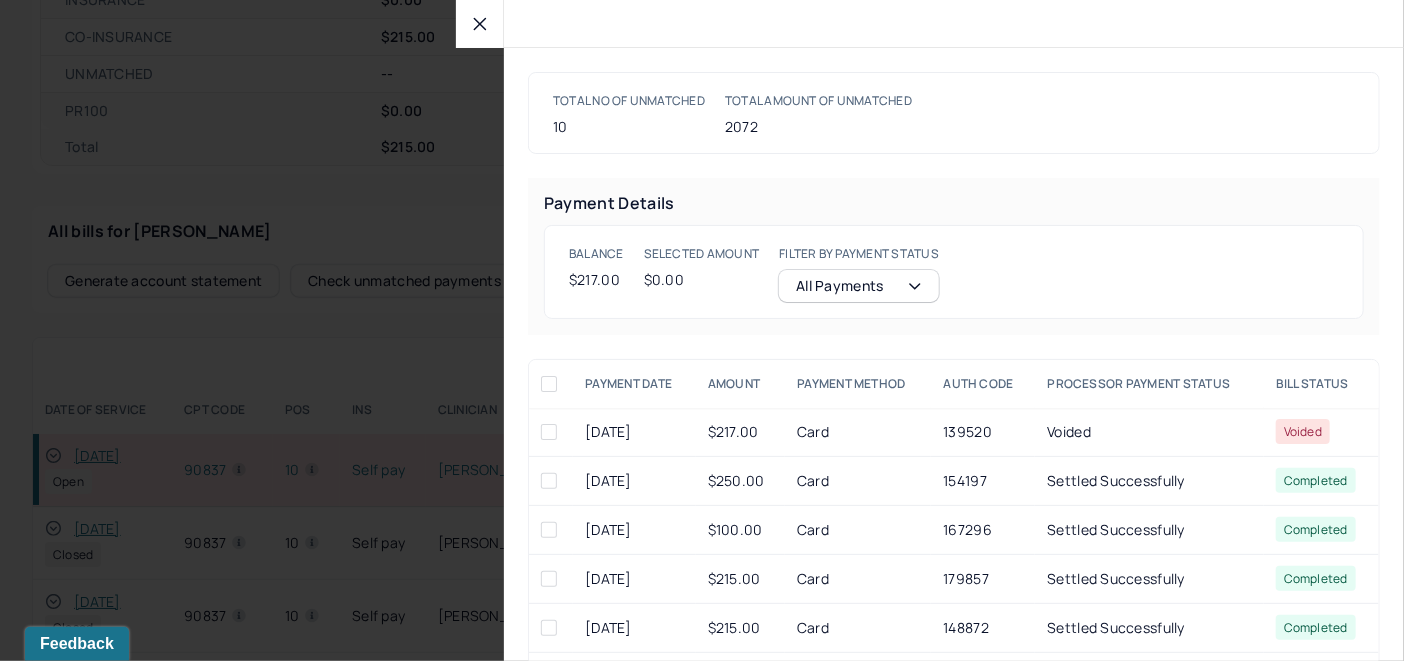 scroll, scrollTop: 832, scrollLeft: 0, axis: vertical 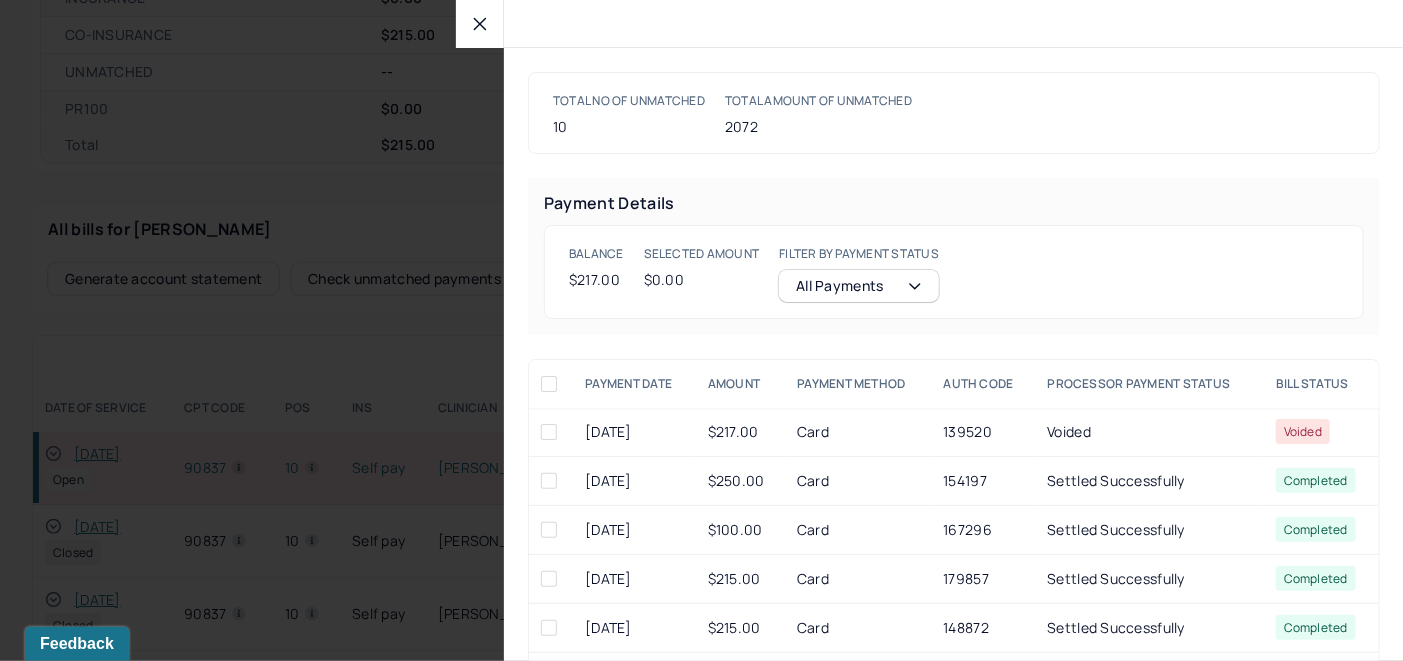 click 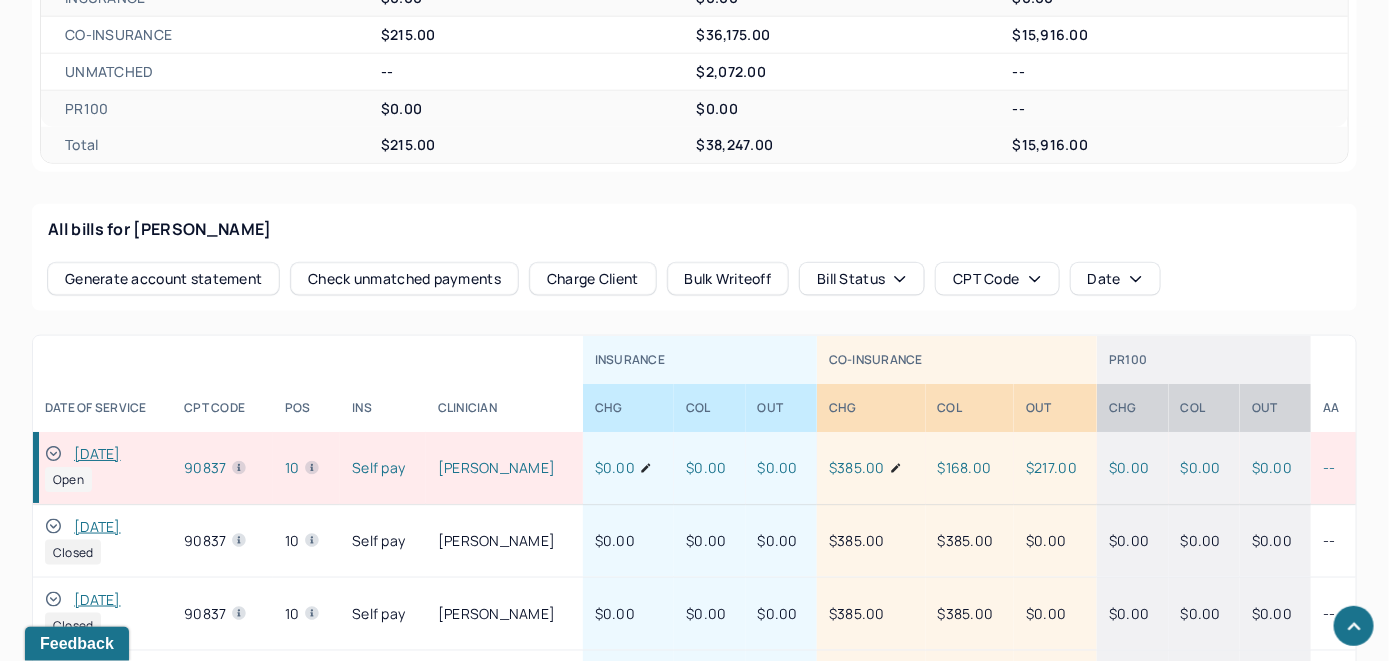 click on "Charge Client" at bounding box center [593, 279] 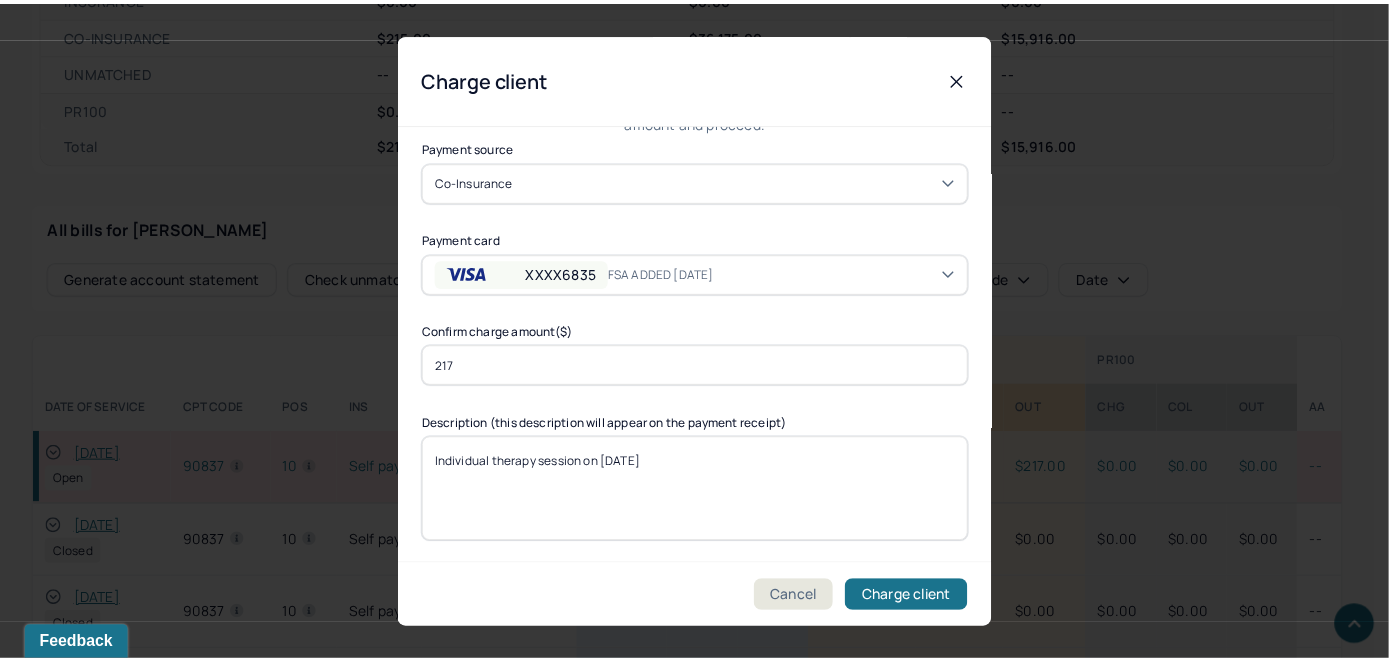scroll, scrollTop: 121, scrollLeft: 0, axis: vertical 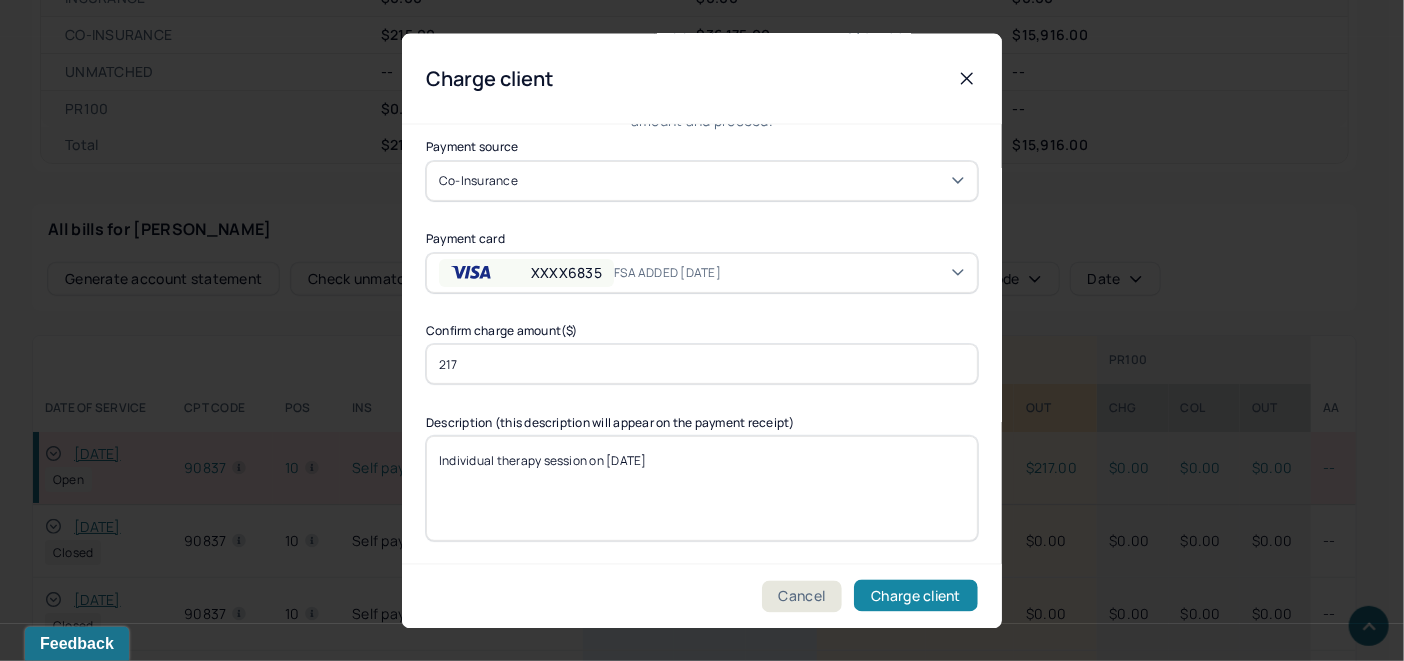 click on "Charge client" at bounding box center (916, 596) 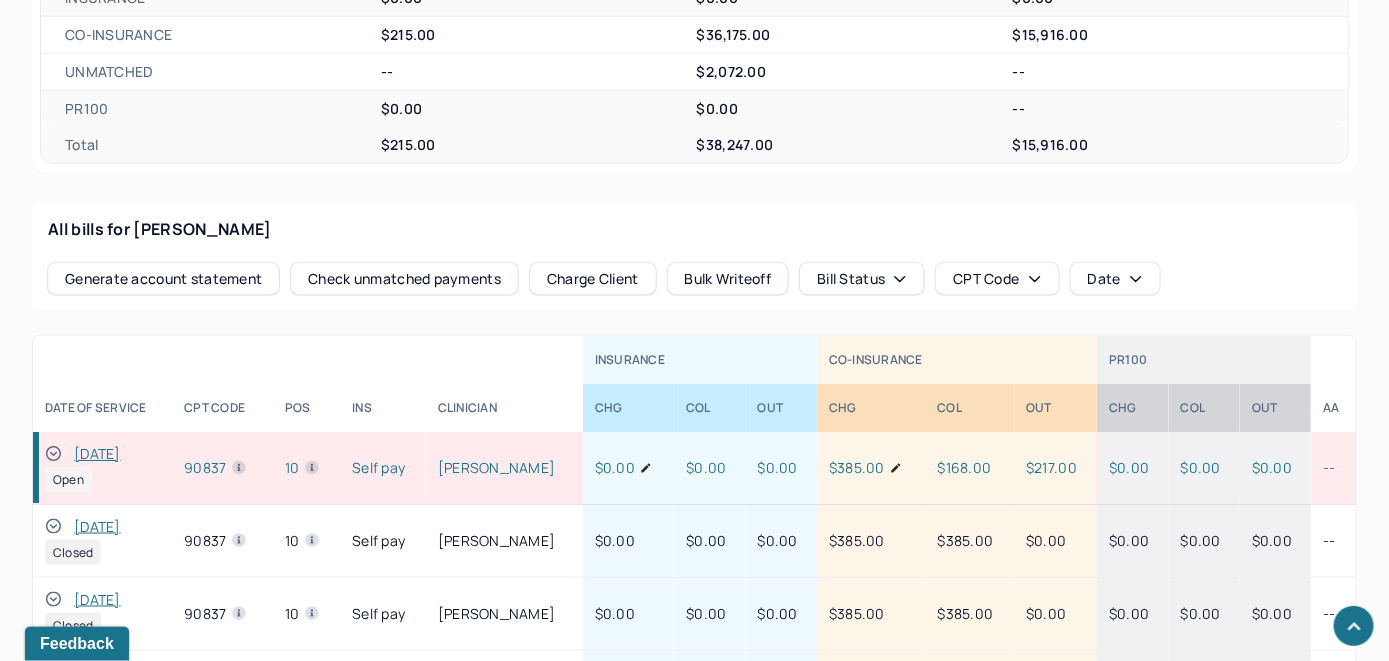 click 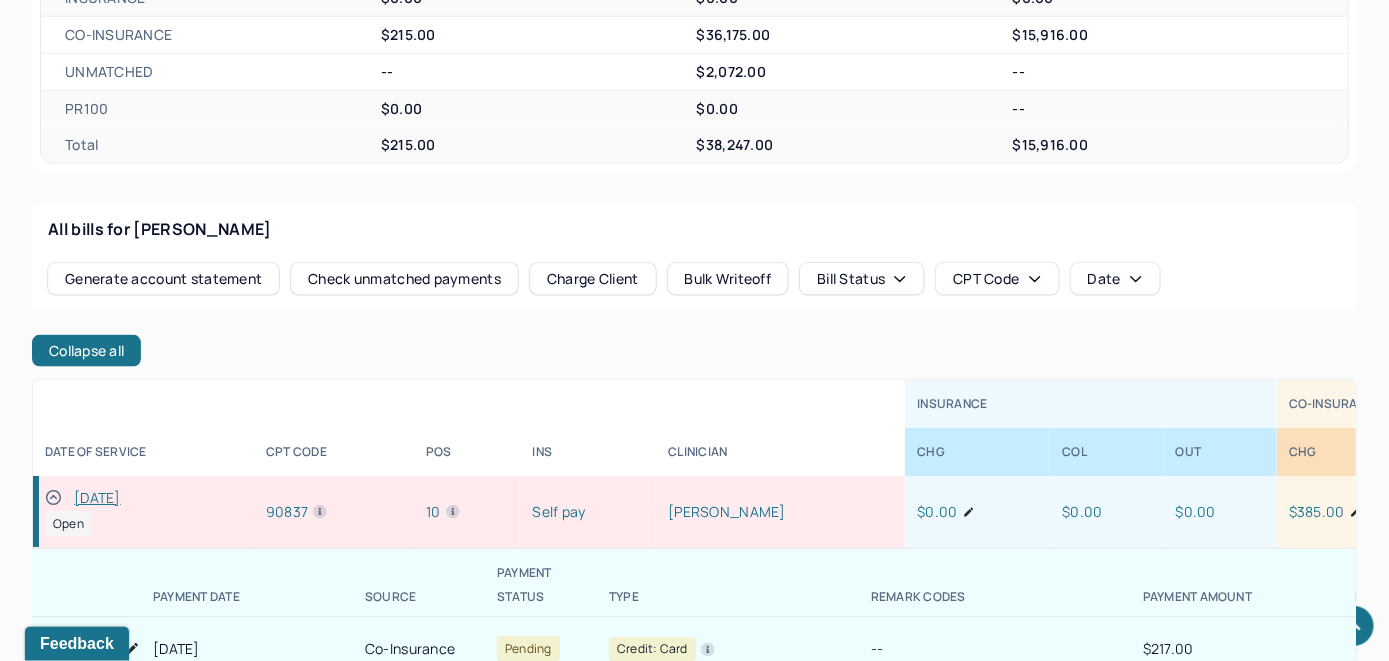 click on "DATE OF SERVICE" at bounding box center [143, 452] 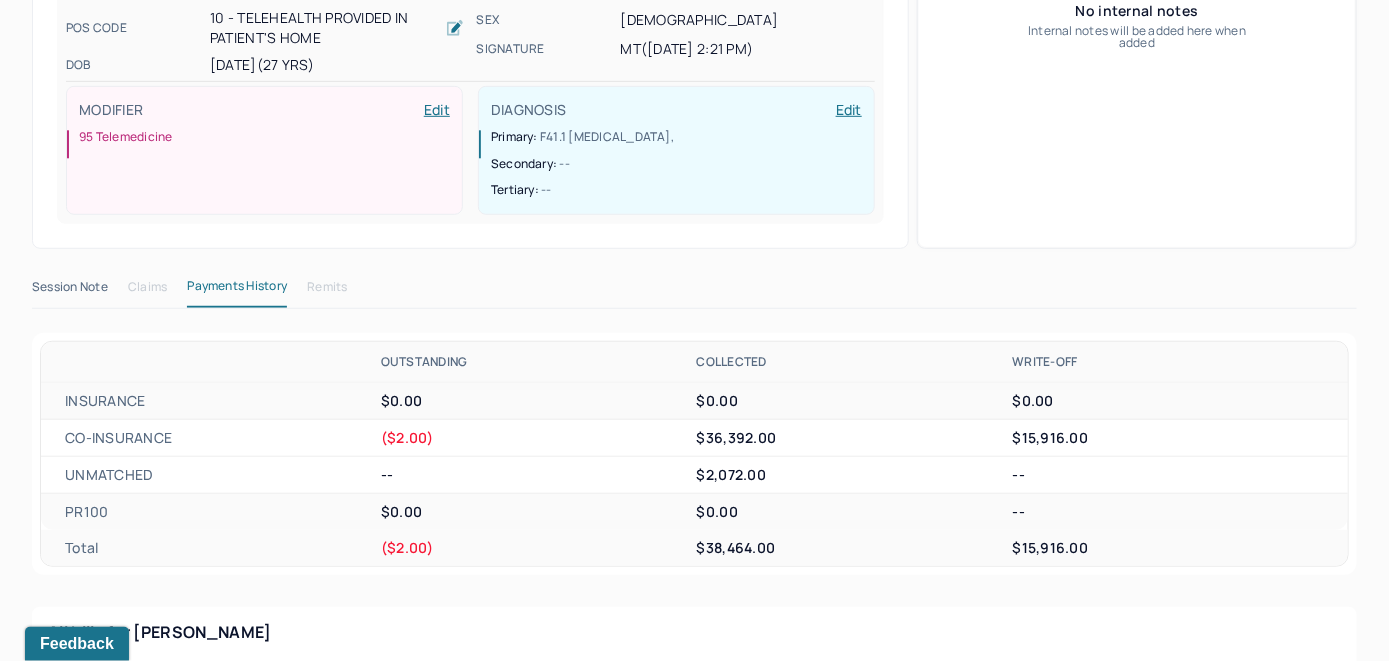 scroll, scrollTop: 292, scrollLeft: 0, axis: vertical 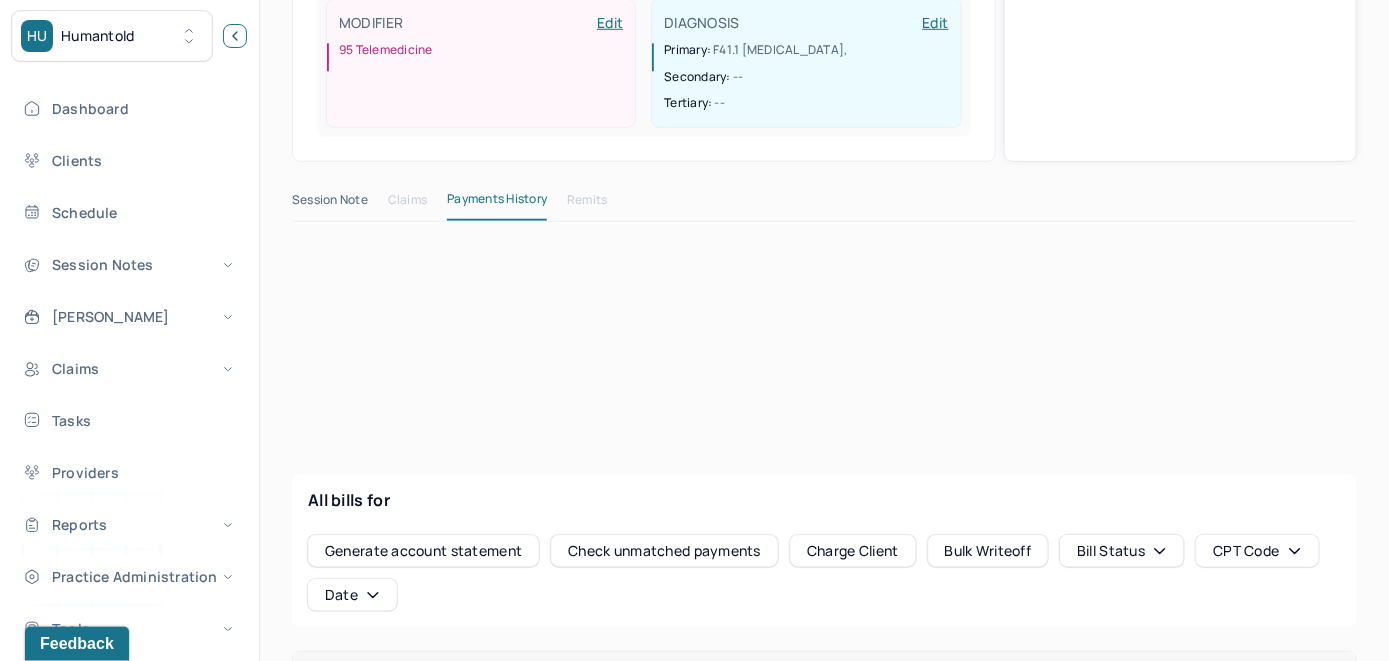 click at bounding box center [235, 36] 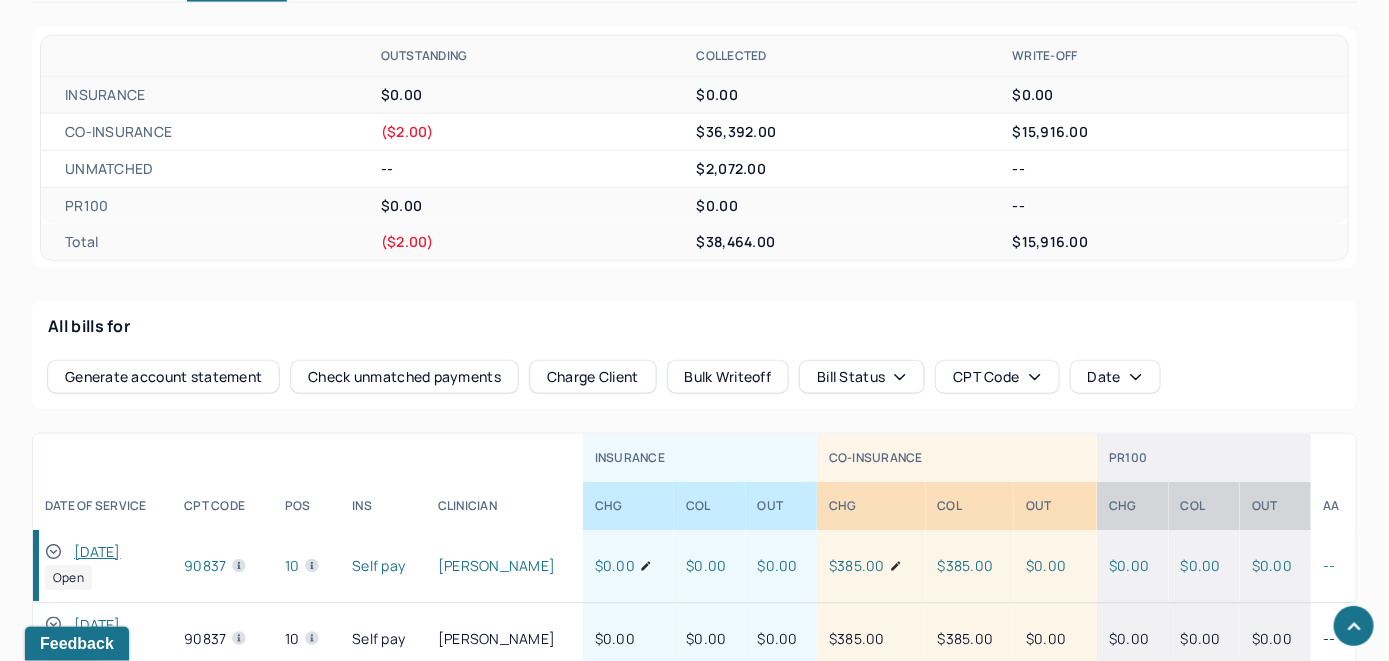 scroll, scrollTop: 746, scrollLeft: 0, axis: vertical 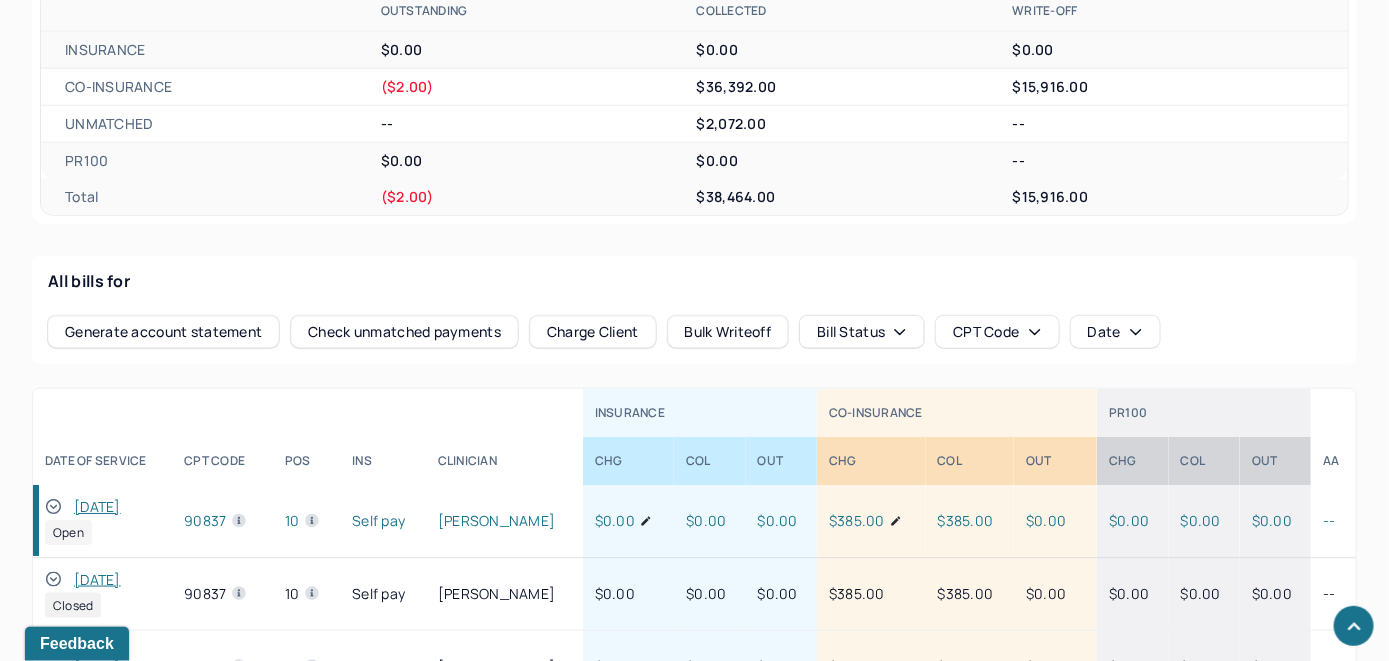 click 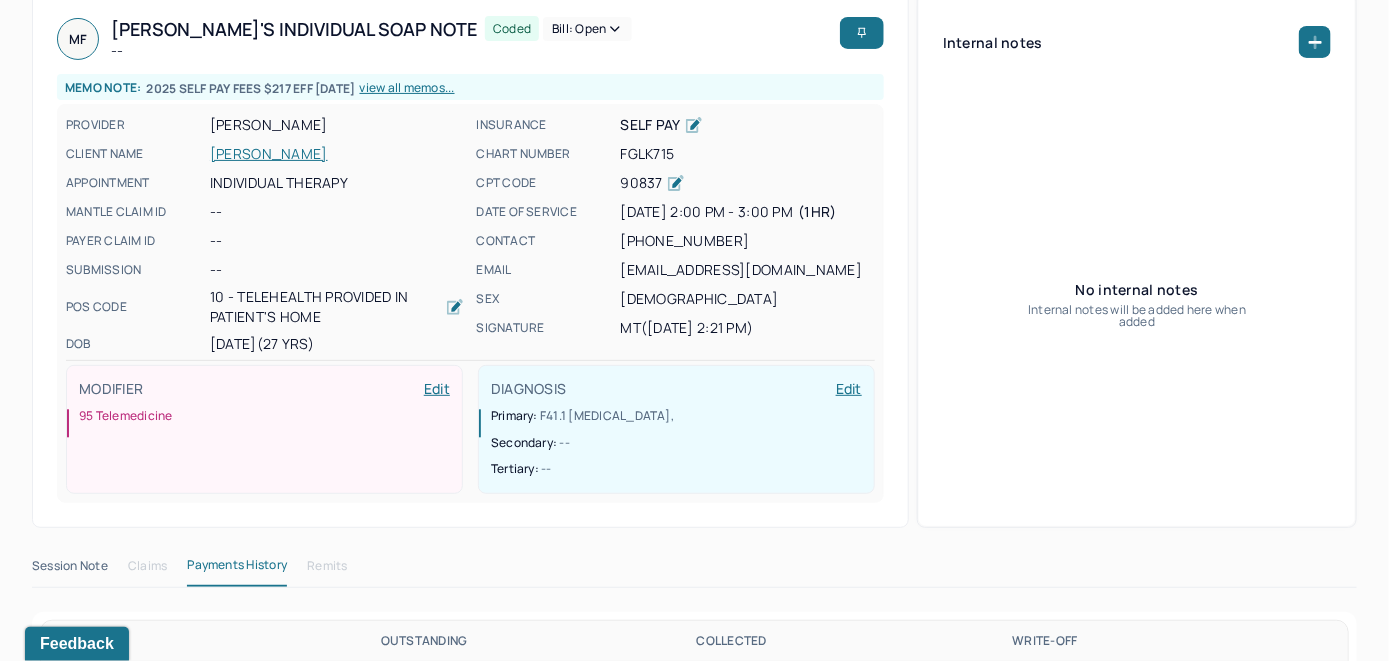 scroll, scrollTop: 0, scrollLeft: 0, axis: both 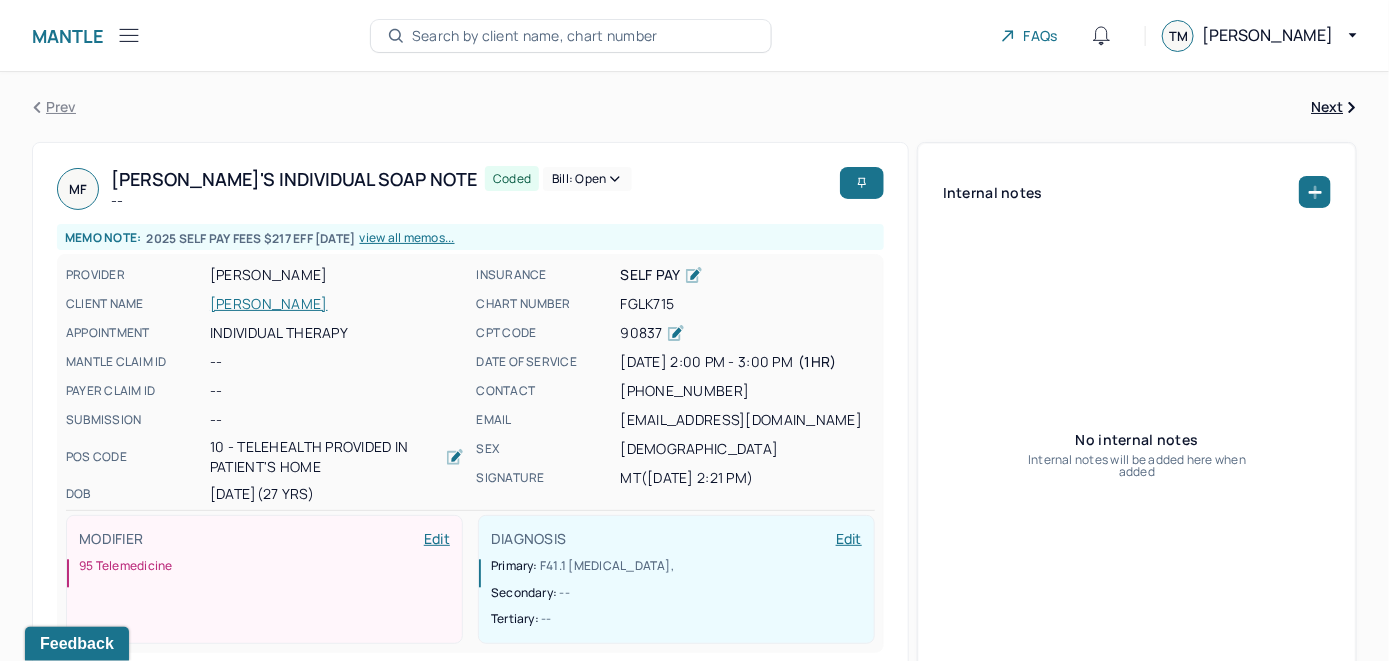 click on "Bill: Open" at bounding box center [587, 179] 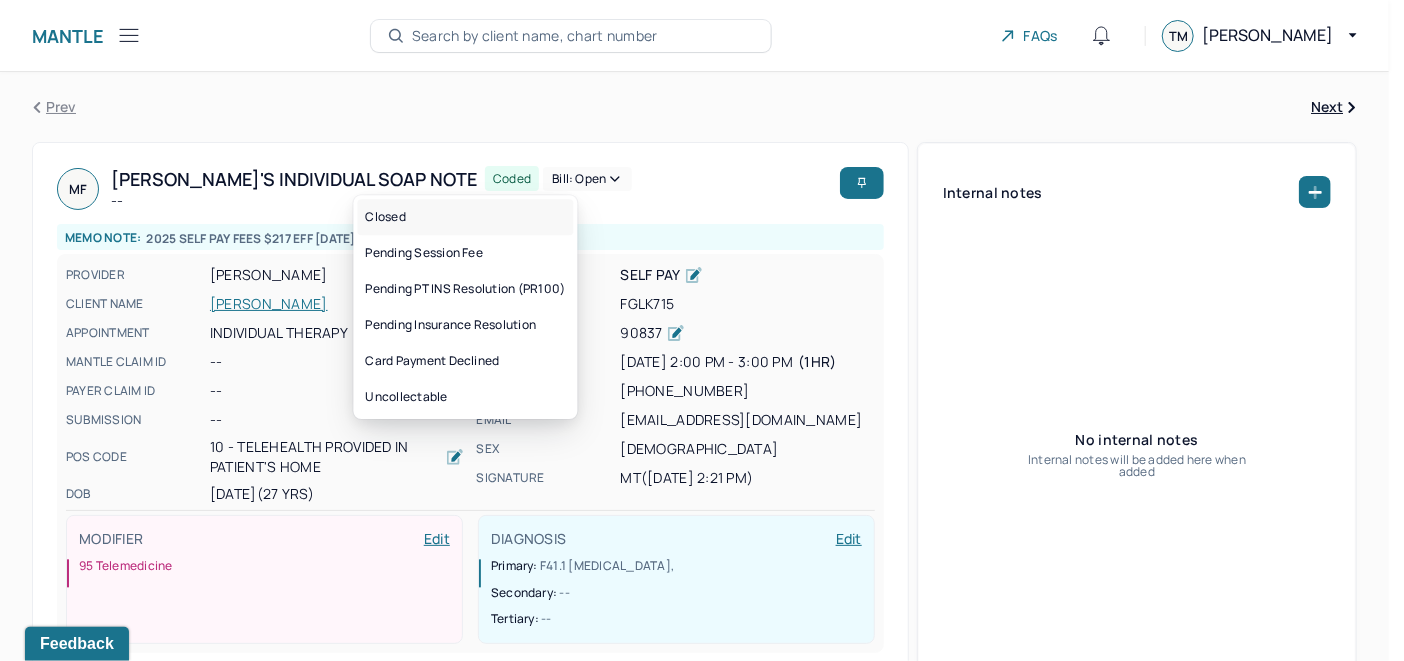 click on "Closed" at bounding box center (466, 217) 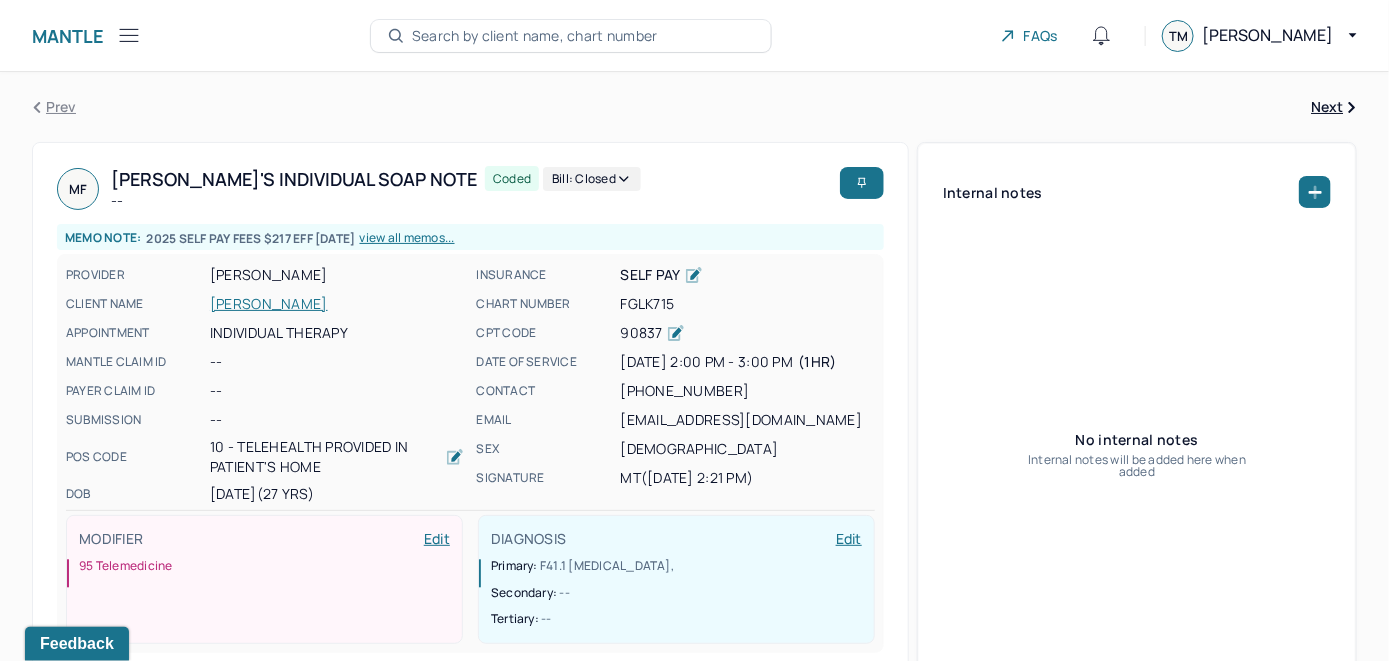 click on "Search by client name, chart number" at bounding box center [535, 36] 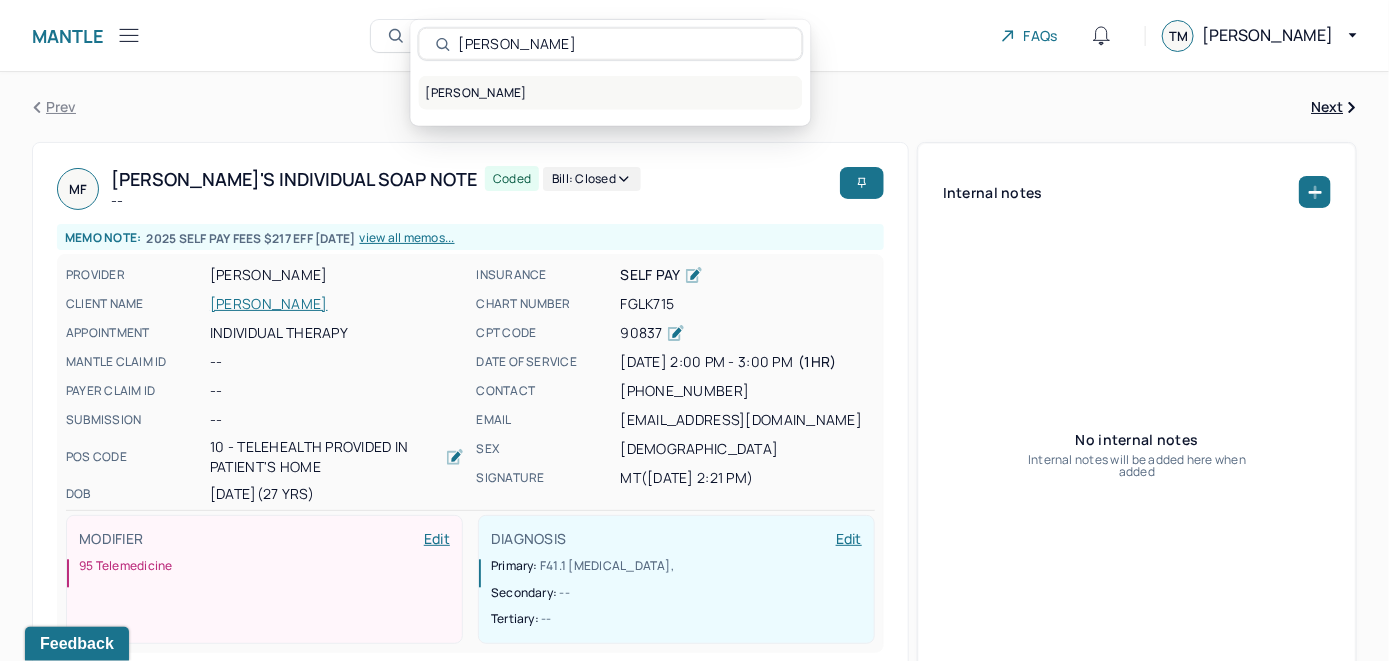 type on "[PERSON_NAME]" 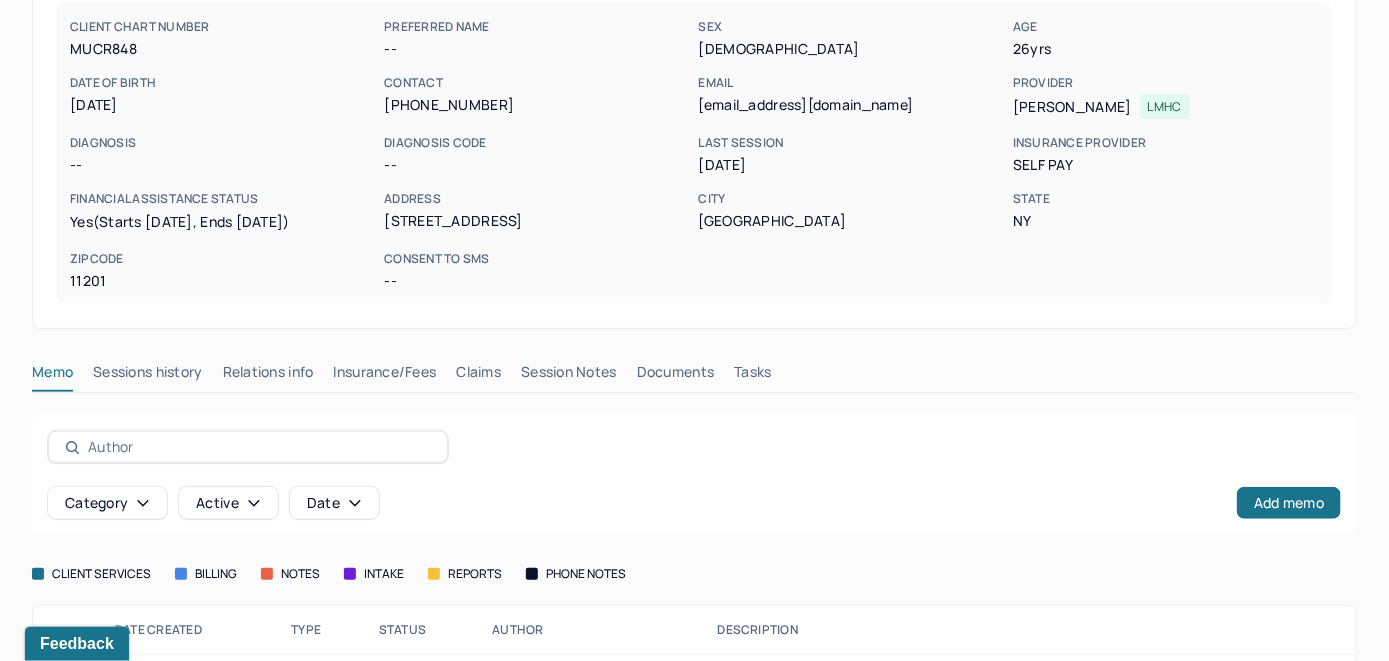 scroll, scrollTop: 261, scrollLeft: 0, axis: vertical 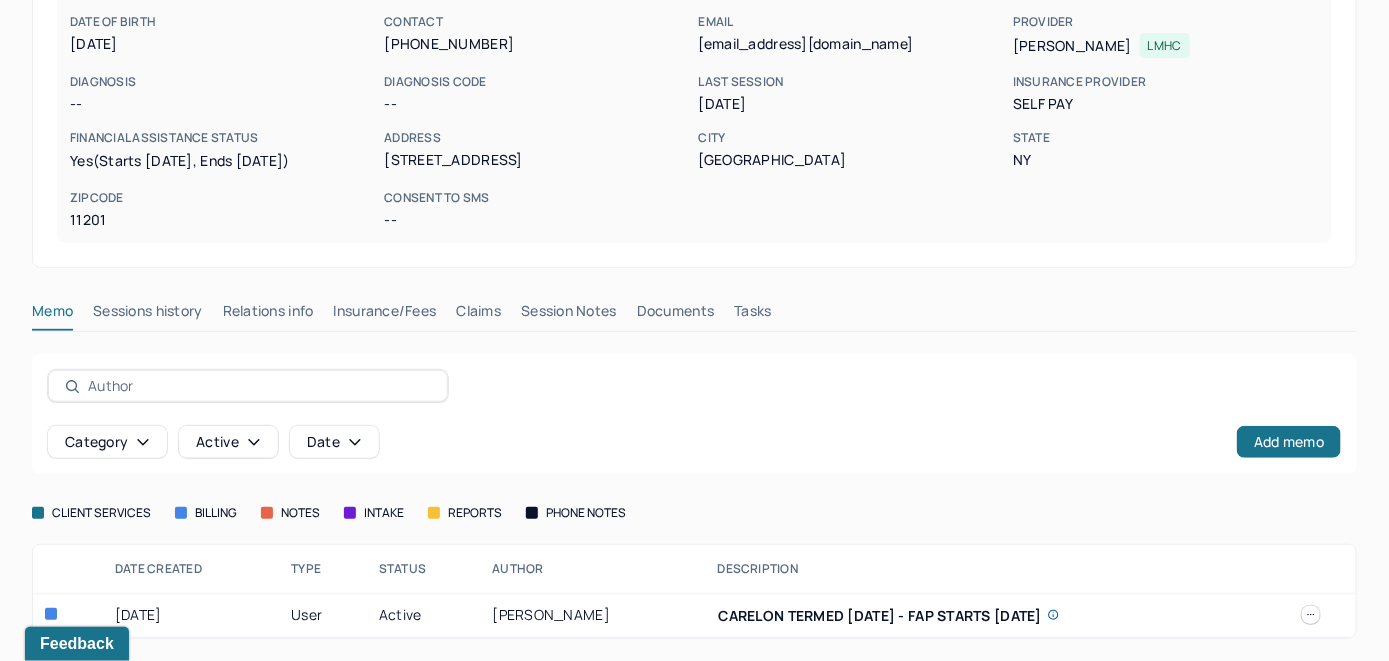 click on "Insurance/Fees" at bounding box center [385, 315] 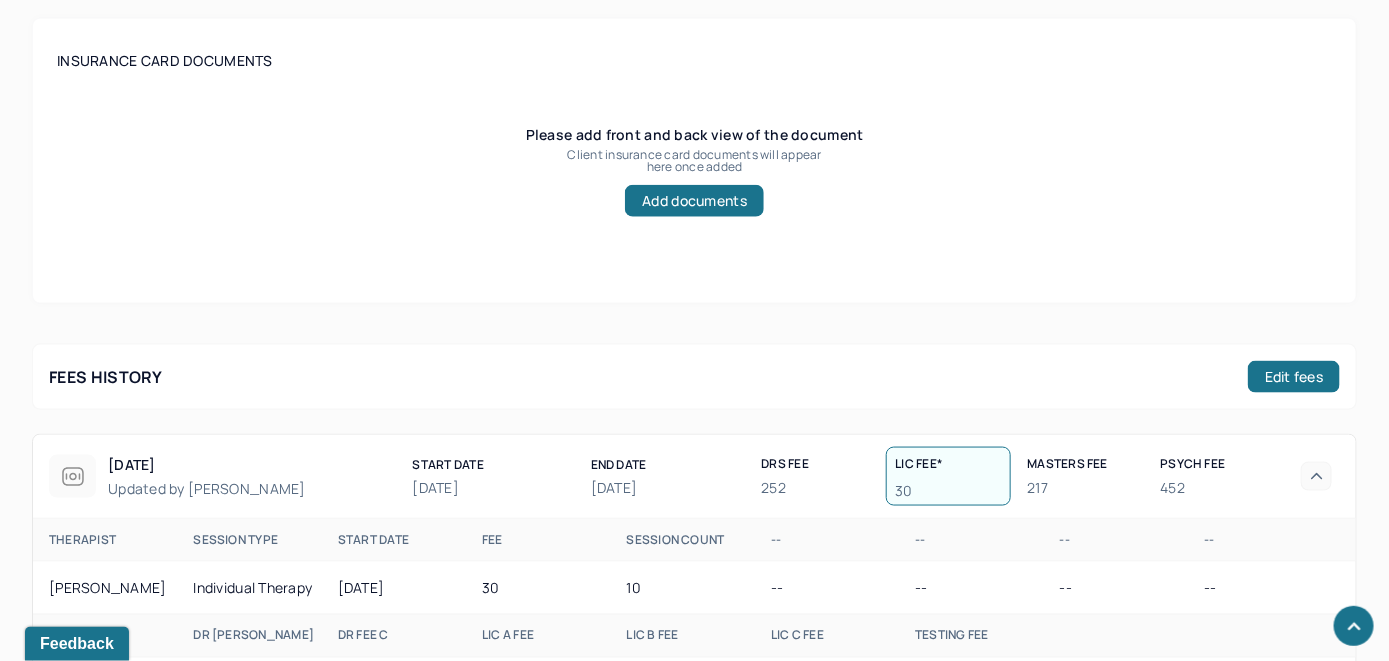 scroll, scrollTop: 961, scrollLeft: 0, axis: vertical 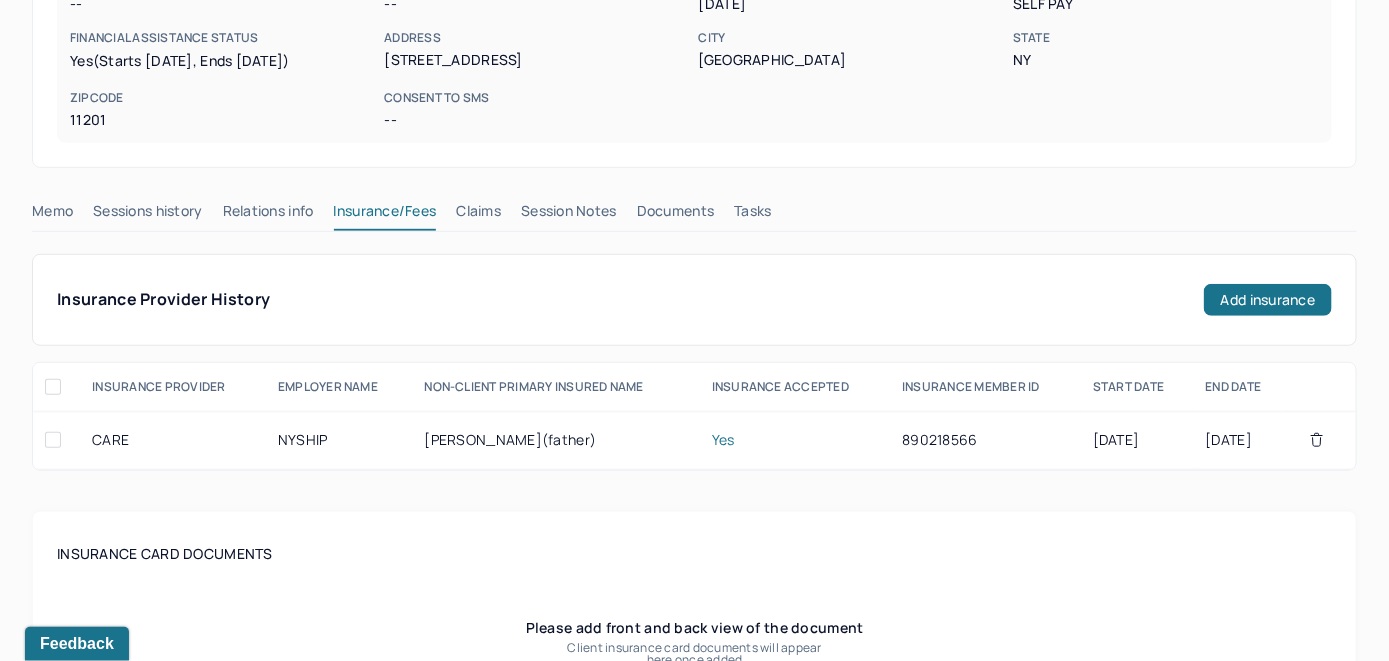 click on "Claims" at bounding box center [478, 215] 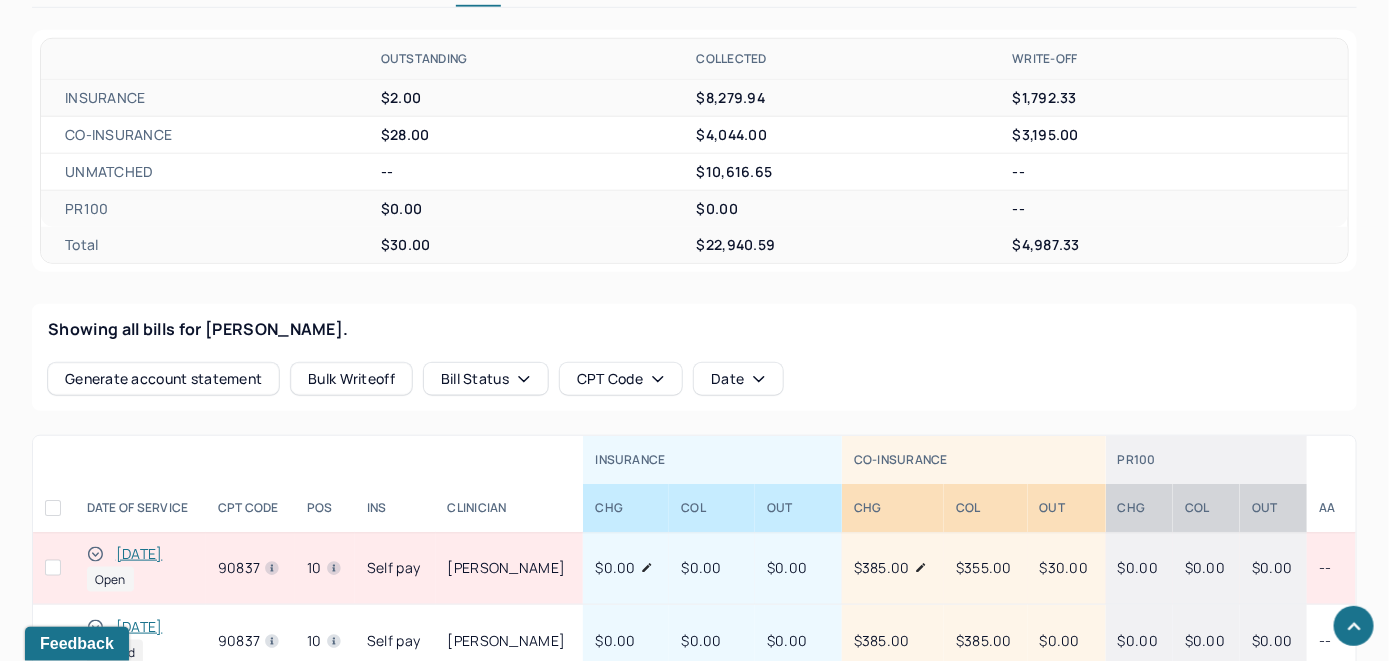 scroll, scrollTop: 685, scrollLeft: 0, axis: vertical 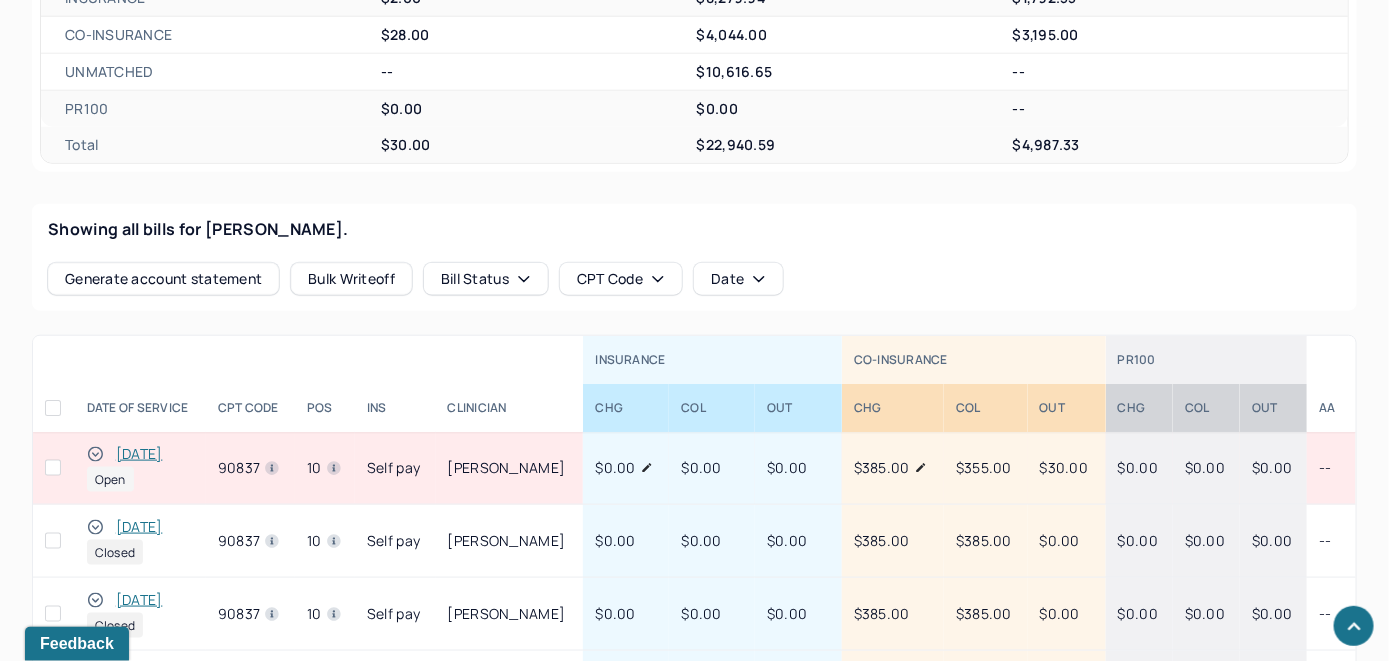 click on "[DATE]" at bounding box center (139, 454) 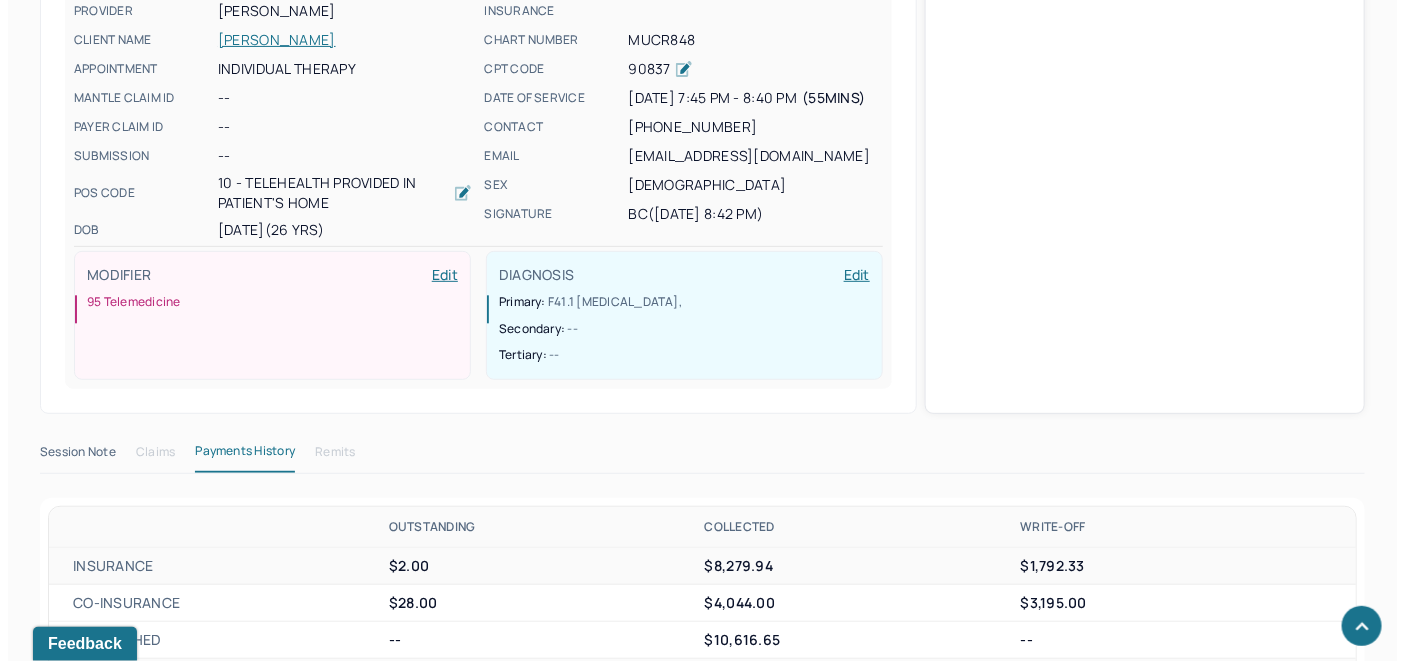 scroll, scrollTop: 685, scrollLeft: 0, axis: vertical 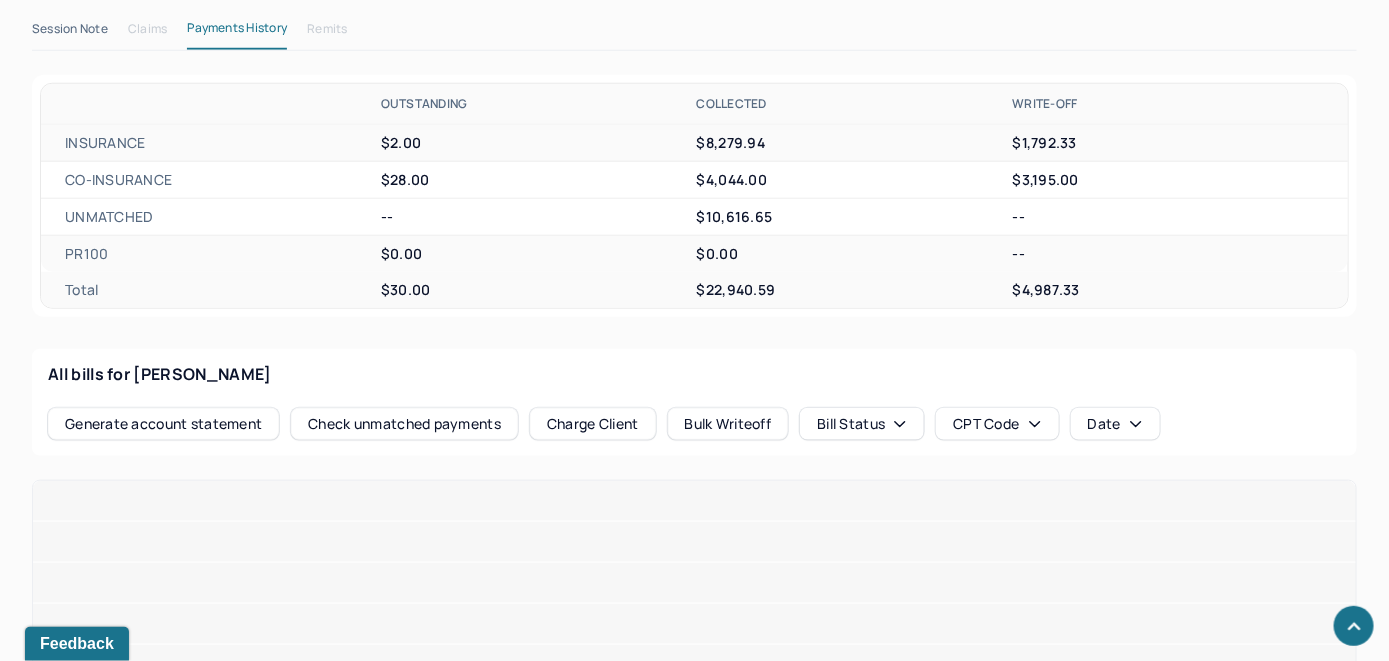 click on "Check unmatched payments" at bounding box center [404, 424] 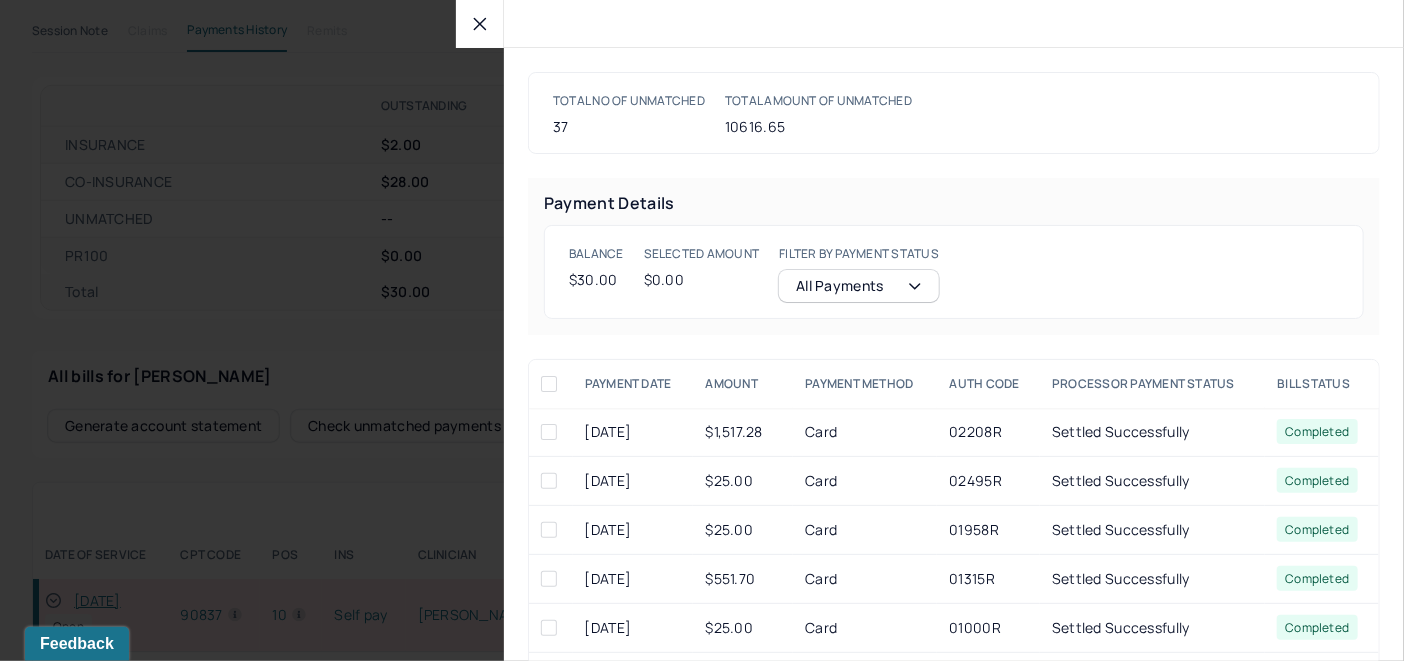 scroll, scrollTop: 687, scrollLeft: 0, axis: vertical 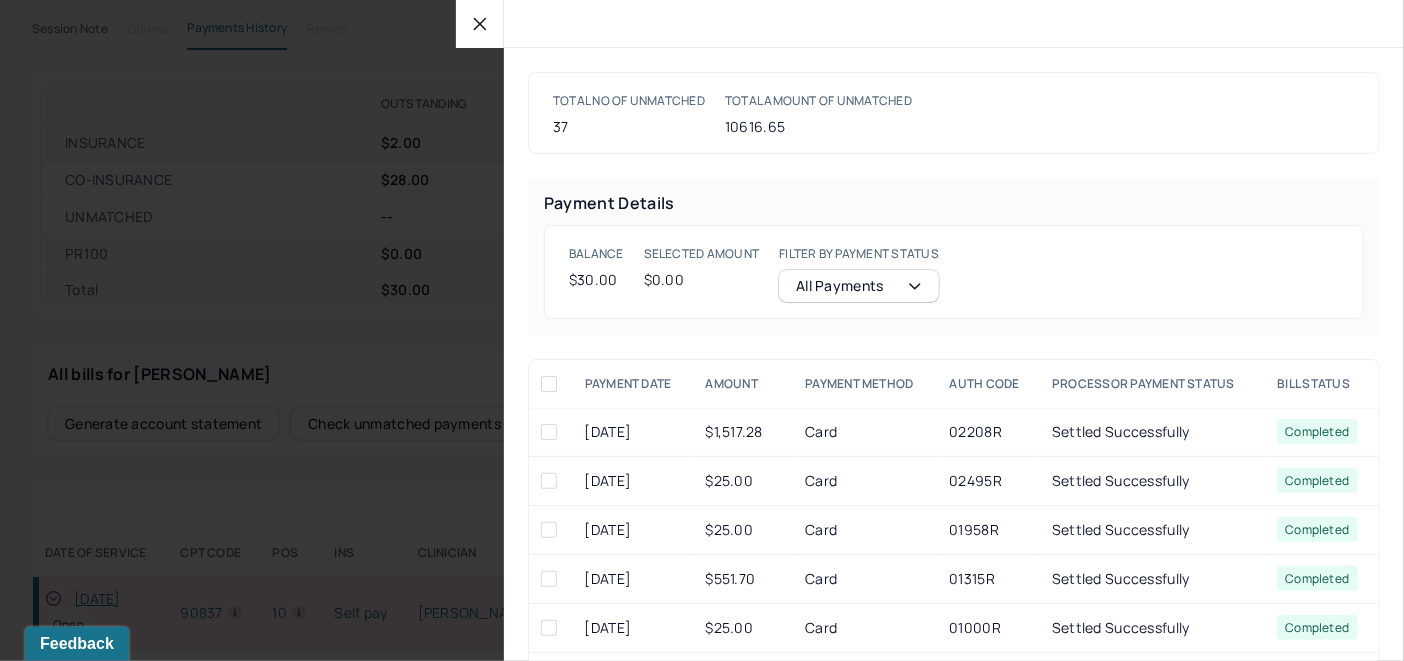click 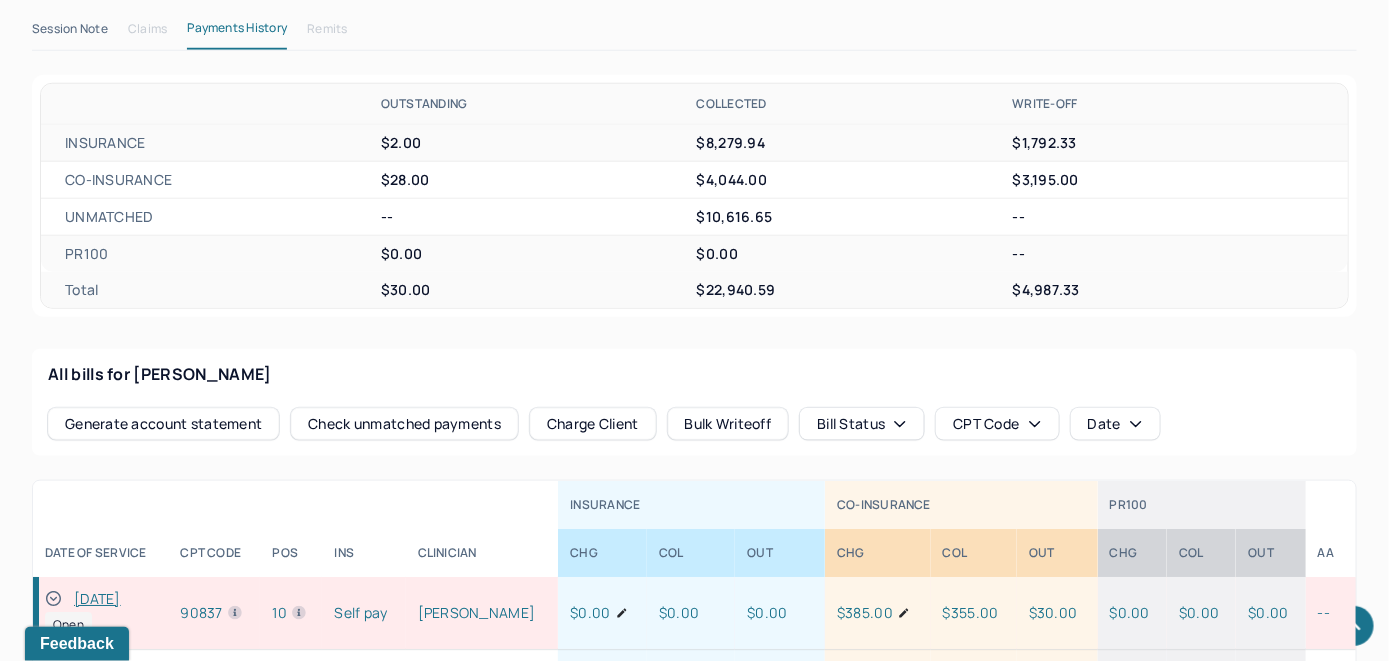 click on "Charge Client" at bounding box center [593, 424] 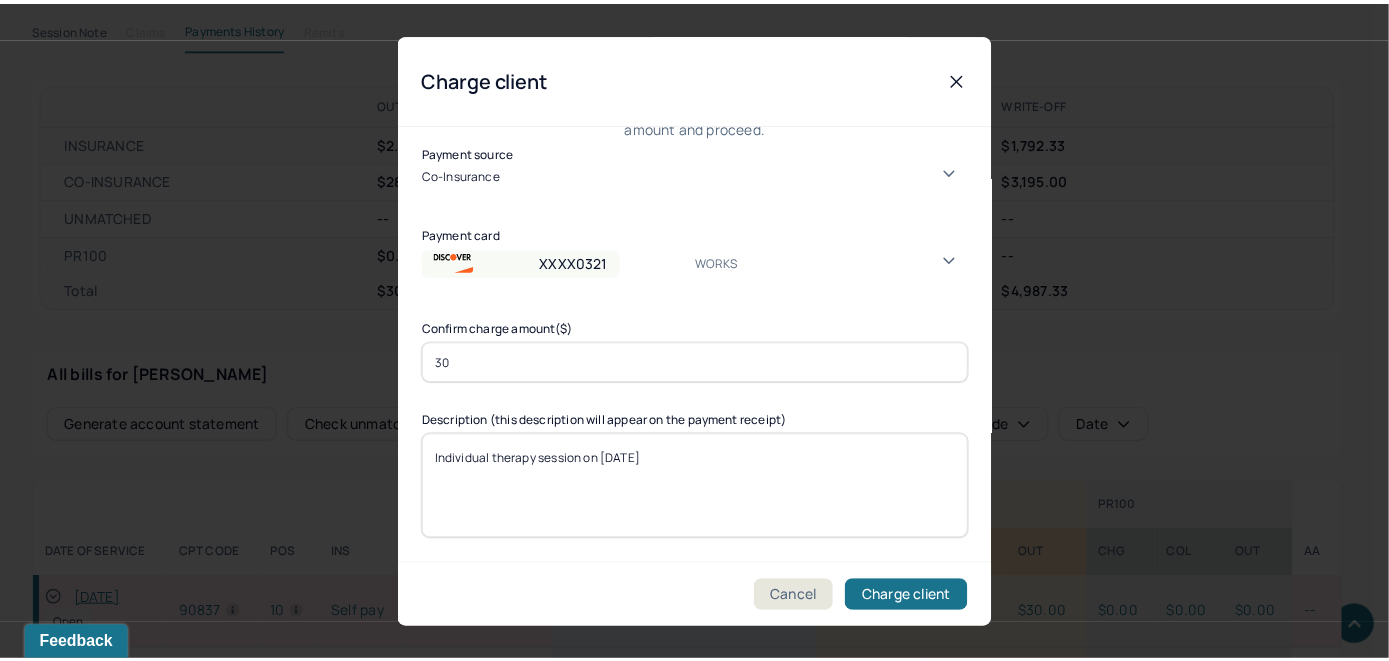 scroll, scrollTop: 121, scrollLeft: 0, axis: vertical 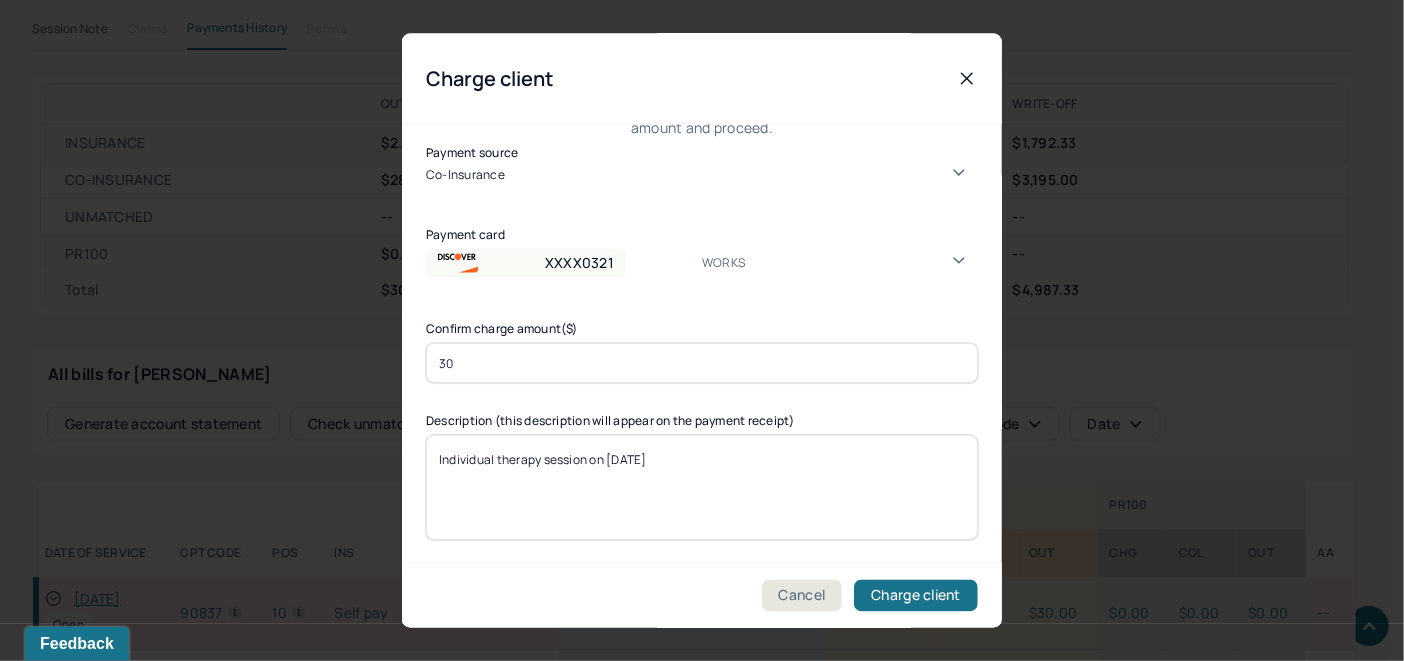drag, startPoint x: 965, startPoint y: 585, endPoint x: 845, endPoint y: 513, distance: 139.94284 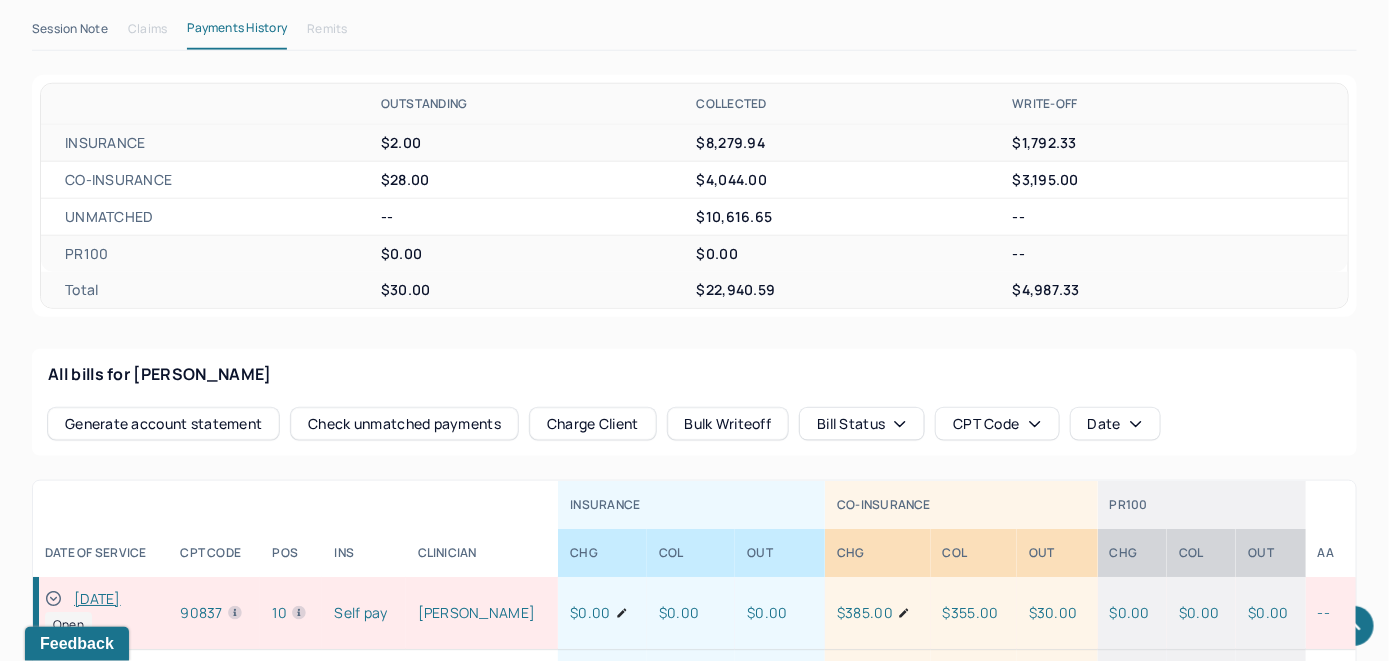 click 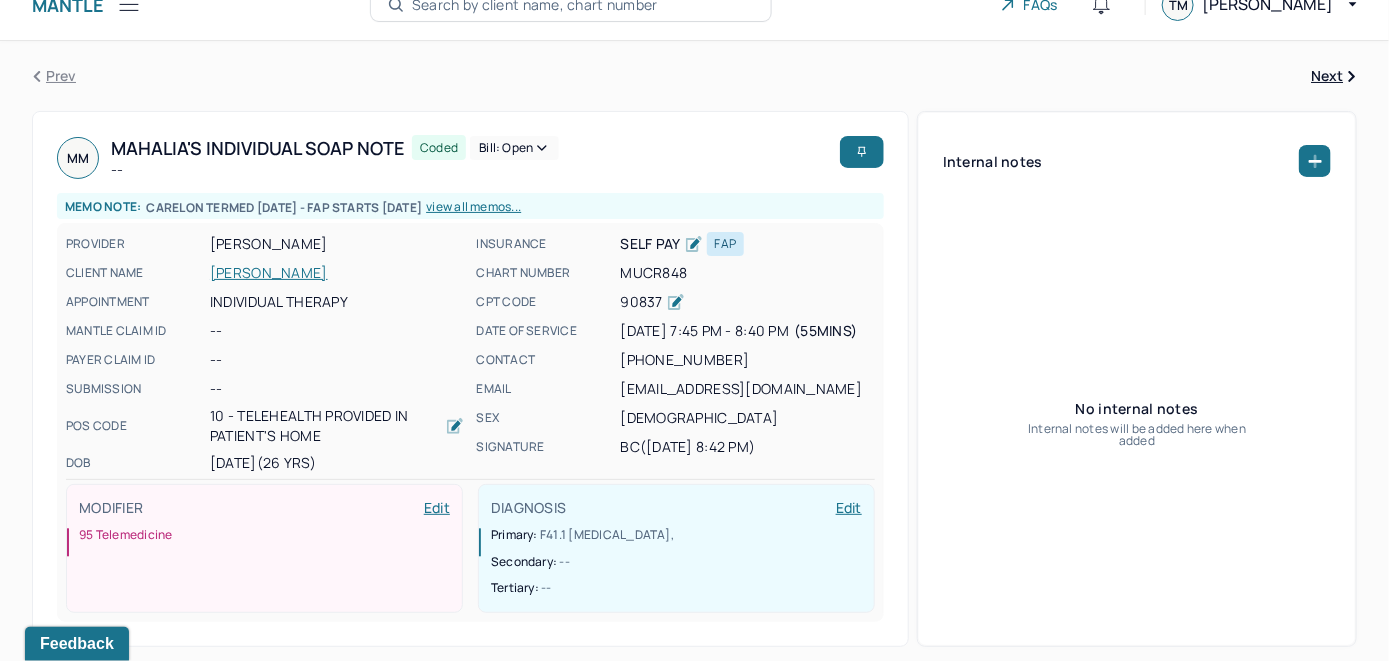 scroll, scrollTop: 0, scrollLeft: 0, axis: both 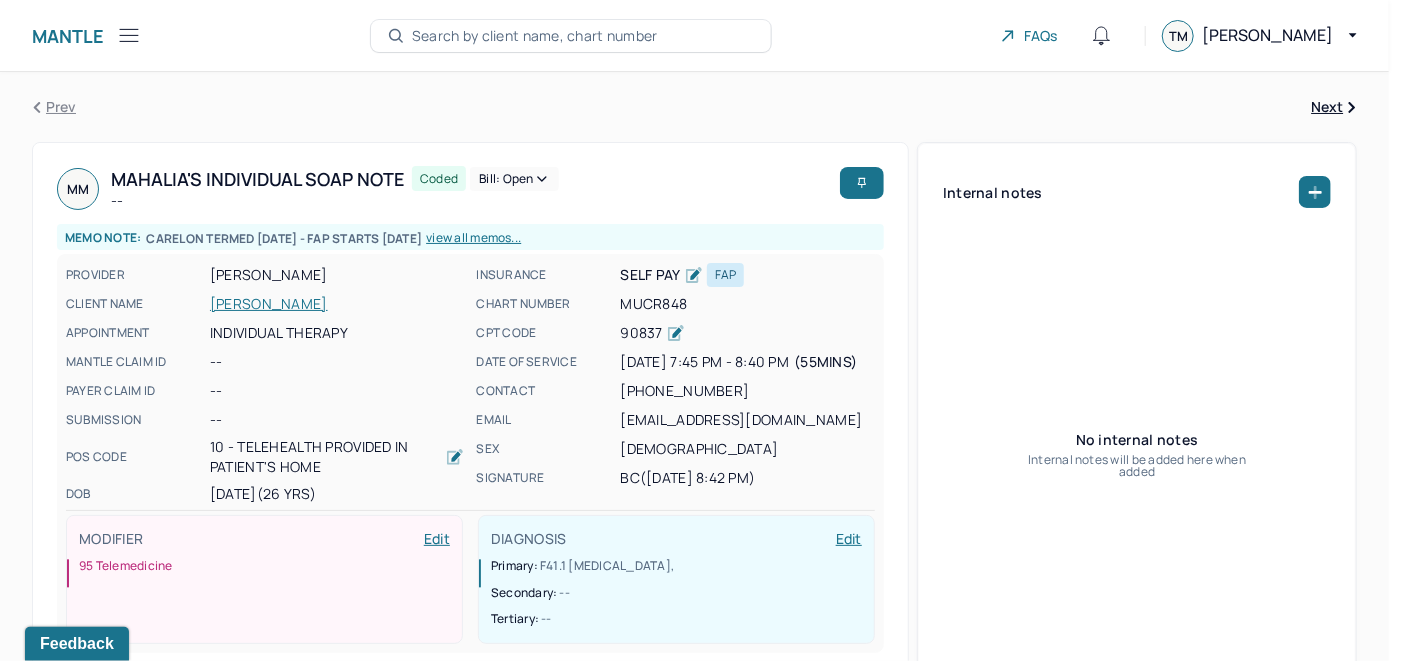 click on "Bill: Open" at bounding box center [514, 179] 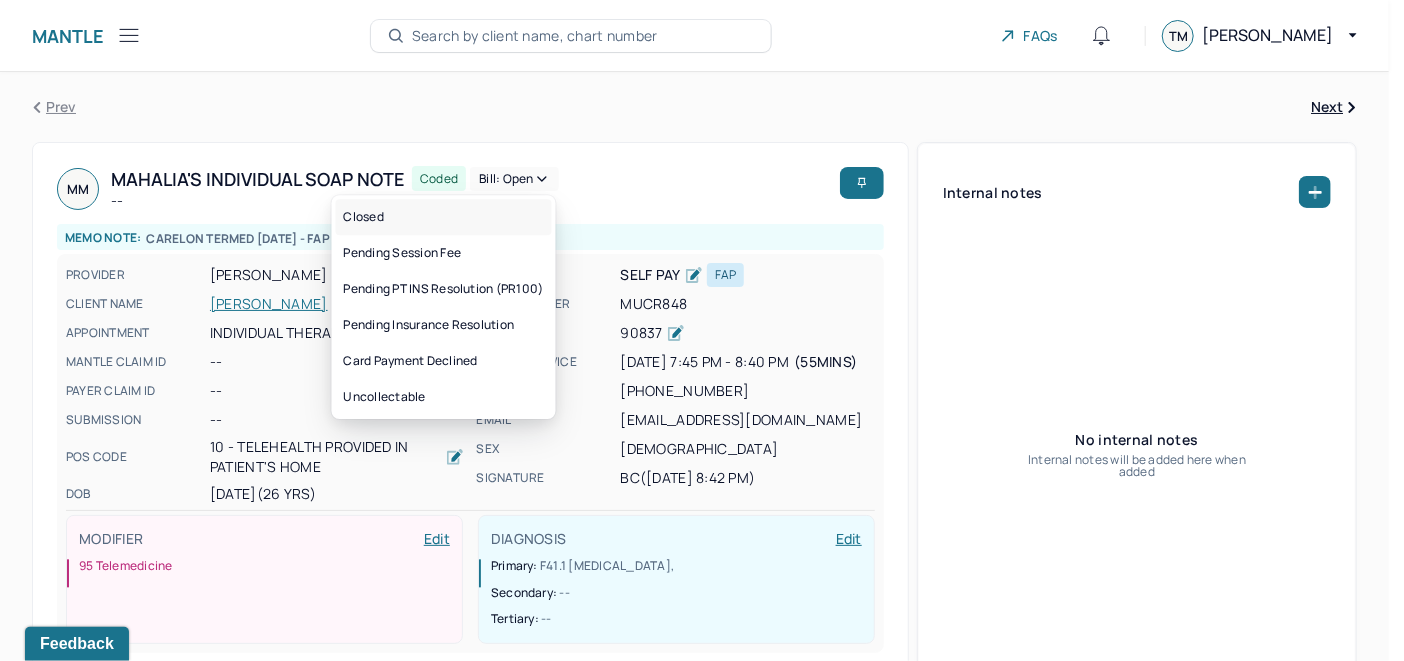 click on "Closed" at bounding box center (444, 217) 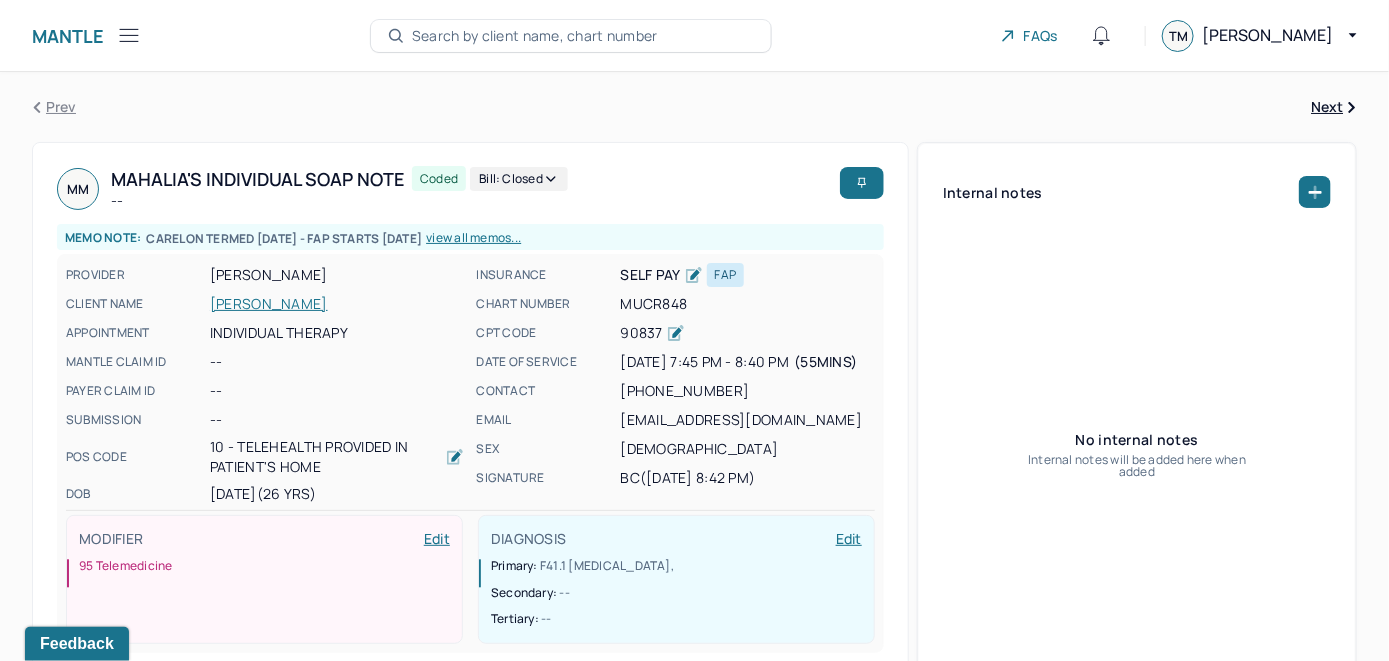 click on "Search by client name, chart number" at bounding box center [571, 36] 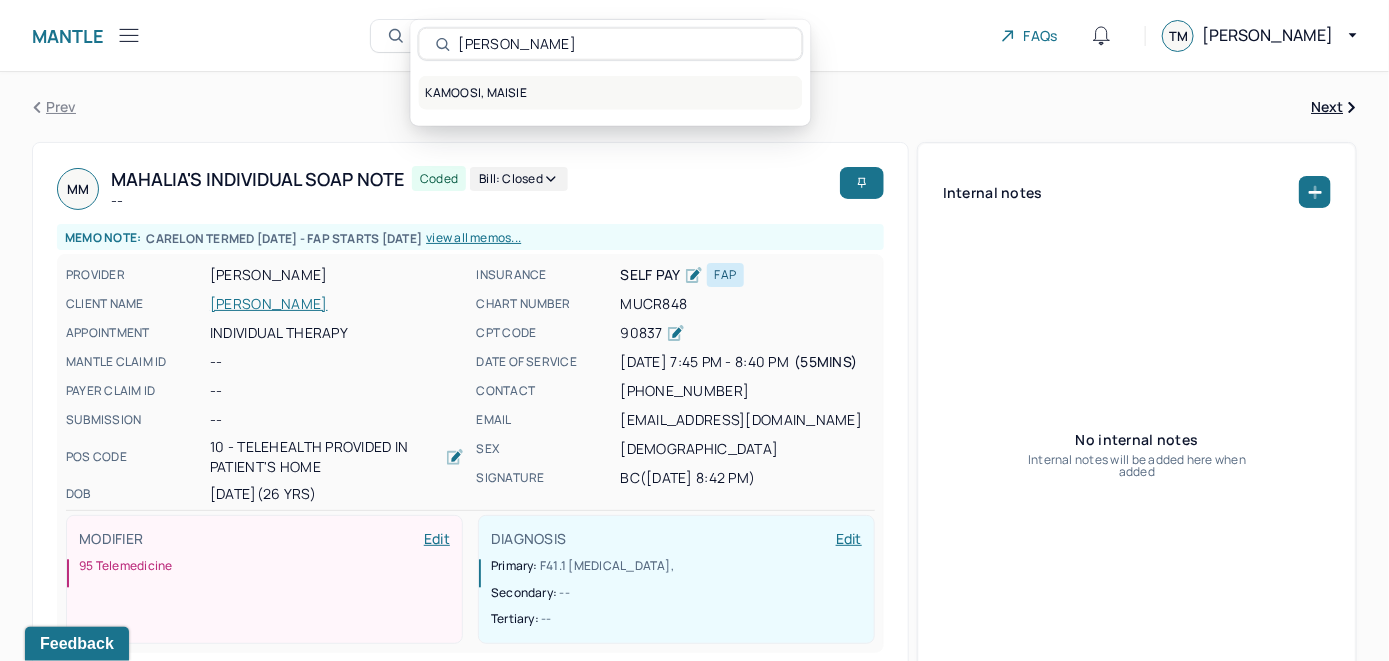 type on "[PERSON_NAME]" 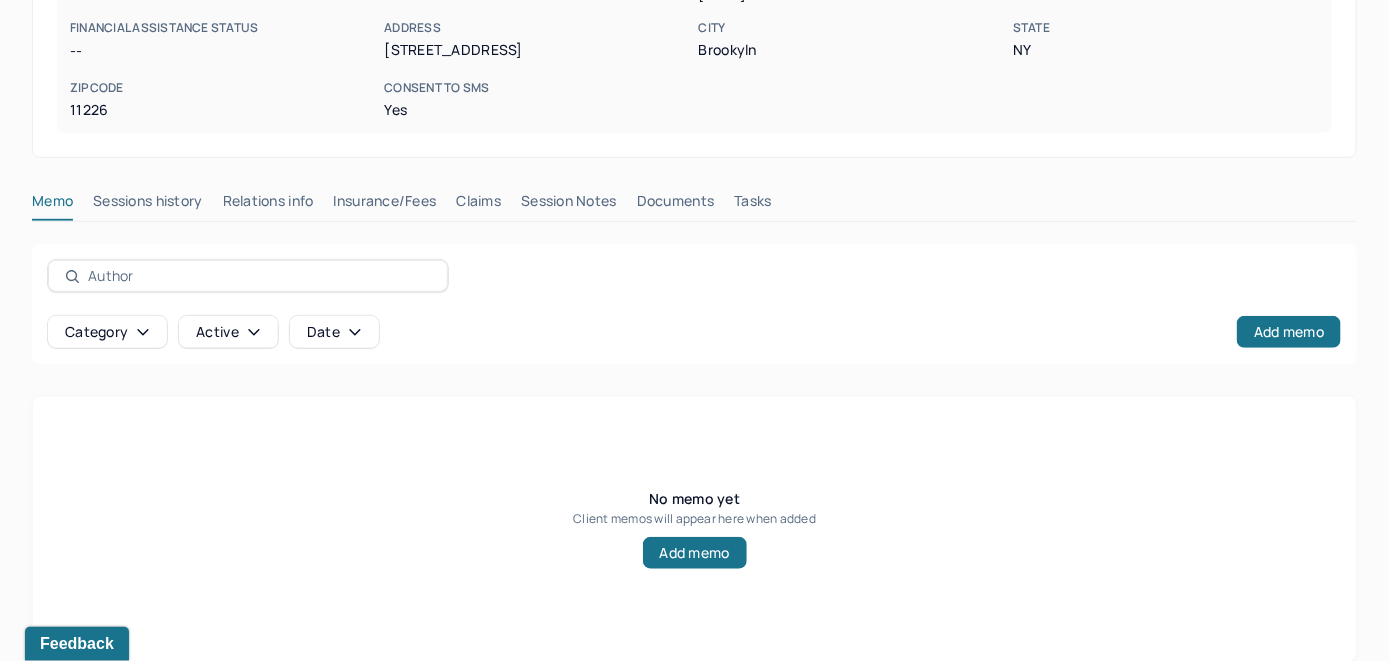 scroll, scrollTop: 393, scrollLeft: 0, axis: vertical 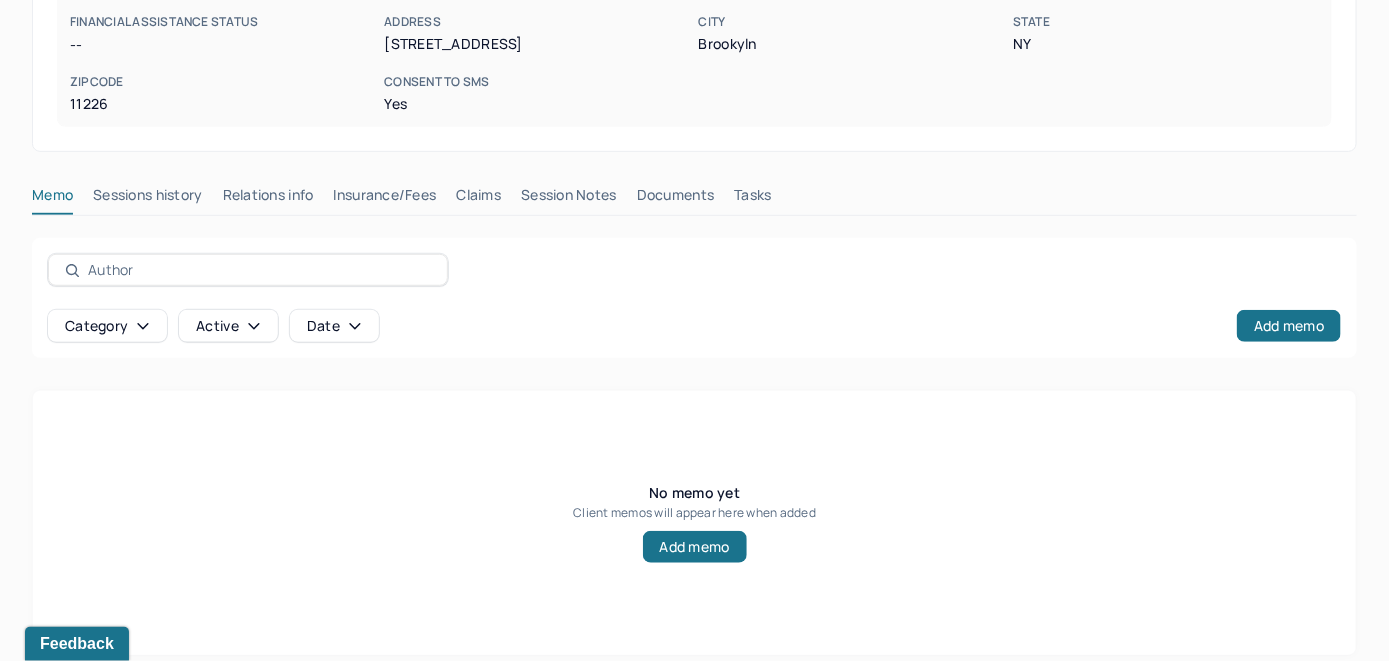 click on "Insurance/Fees" at bounding box center [385, 199] 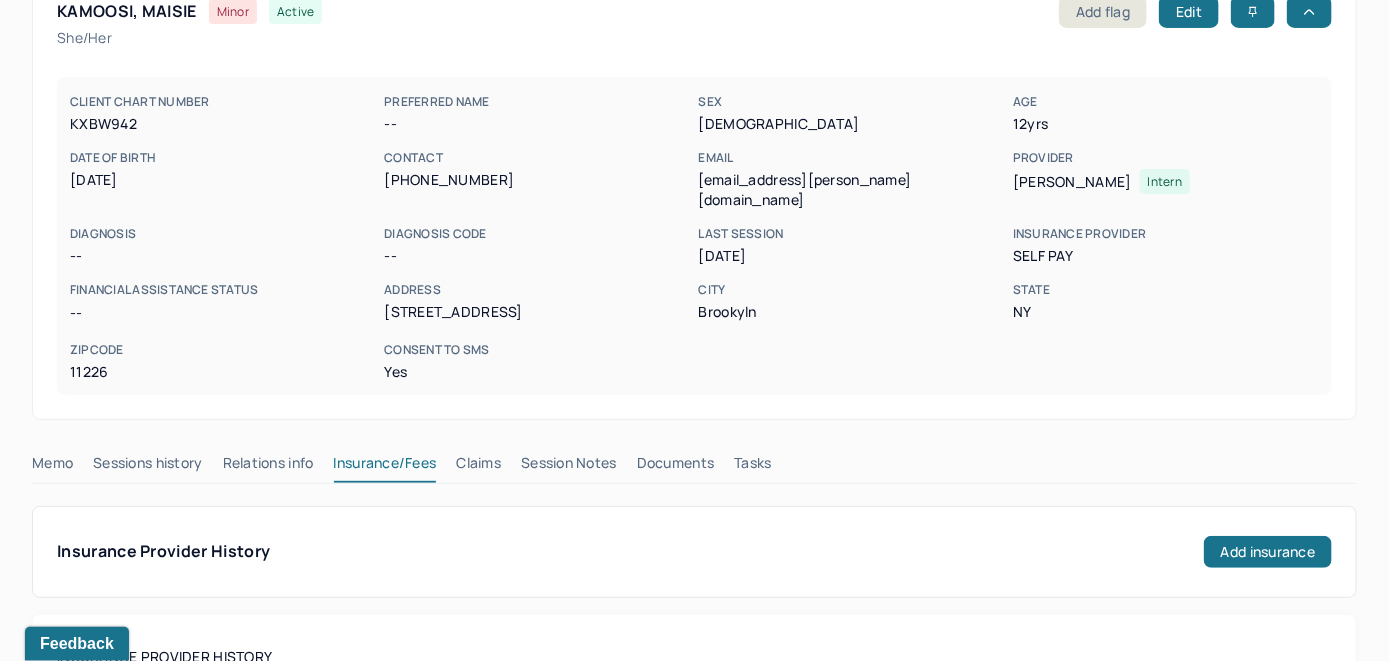 scroll, scrollTop: 124, scrollLeft: 0, axis: vertical 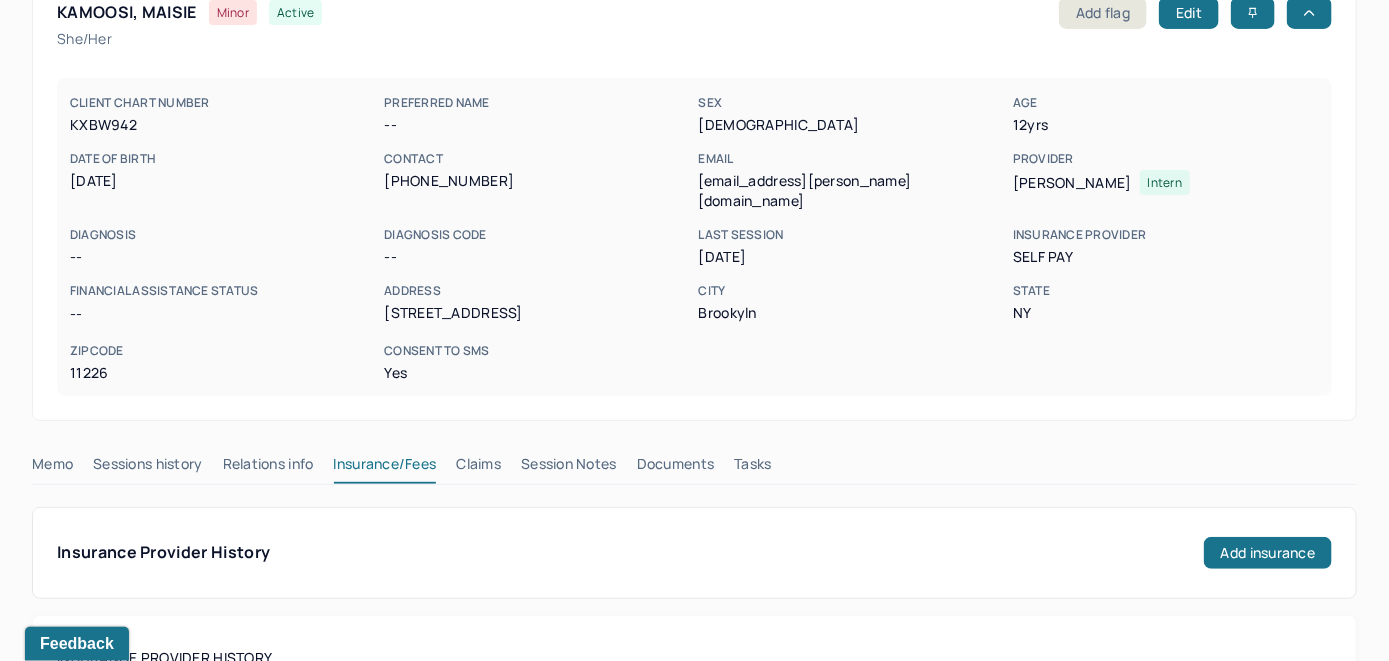 click on "Claims" at bounding box center (478, 468) 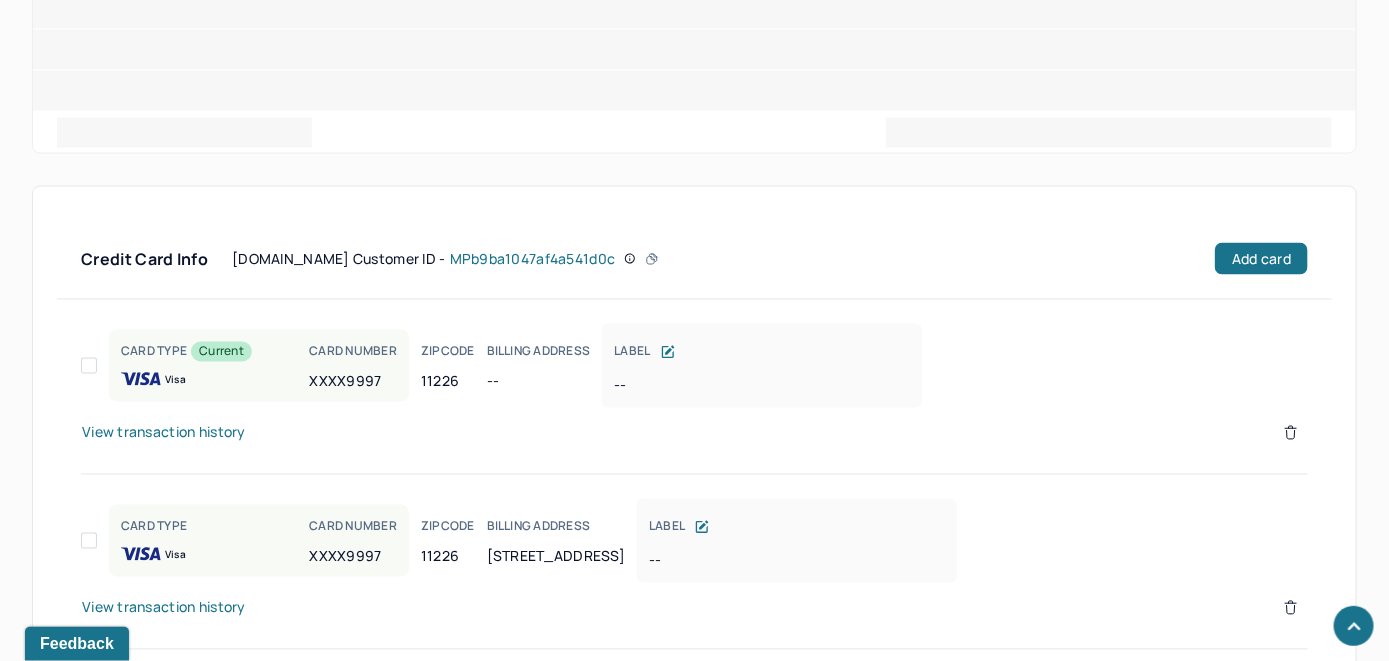 scroll, scrollTop: 1164, scrollLeft: 0, axis: vertical 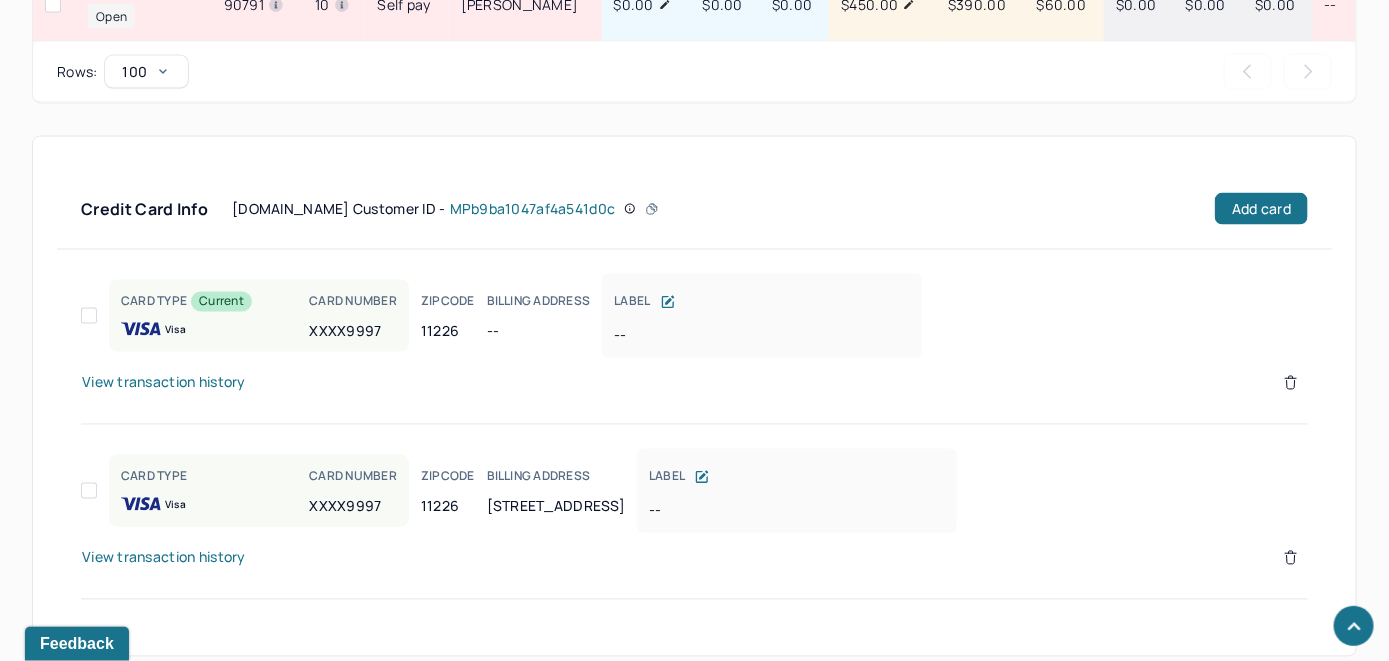 click on "View transaction history" at bounding box center [164, 558] 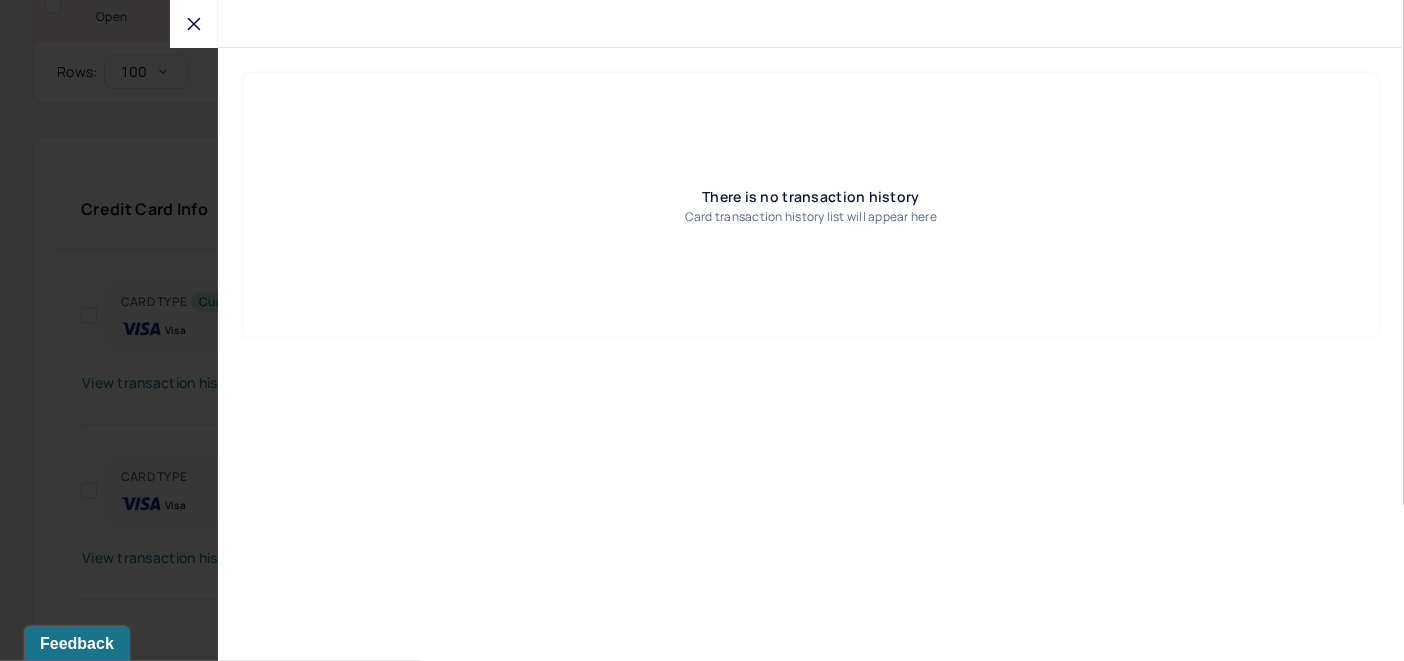 click 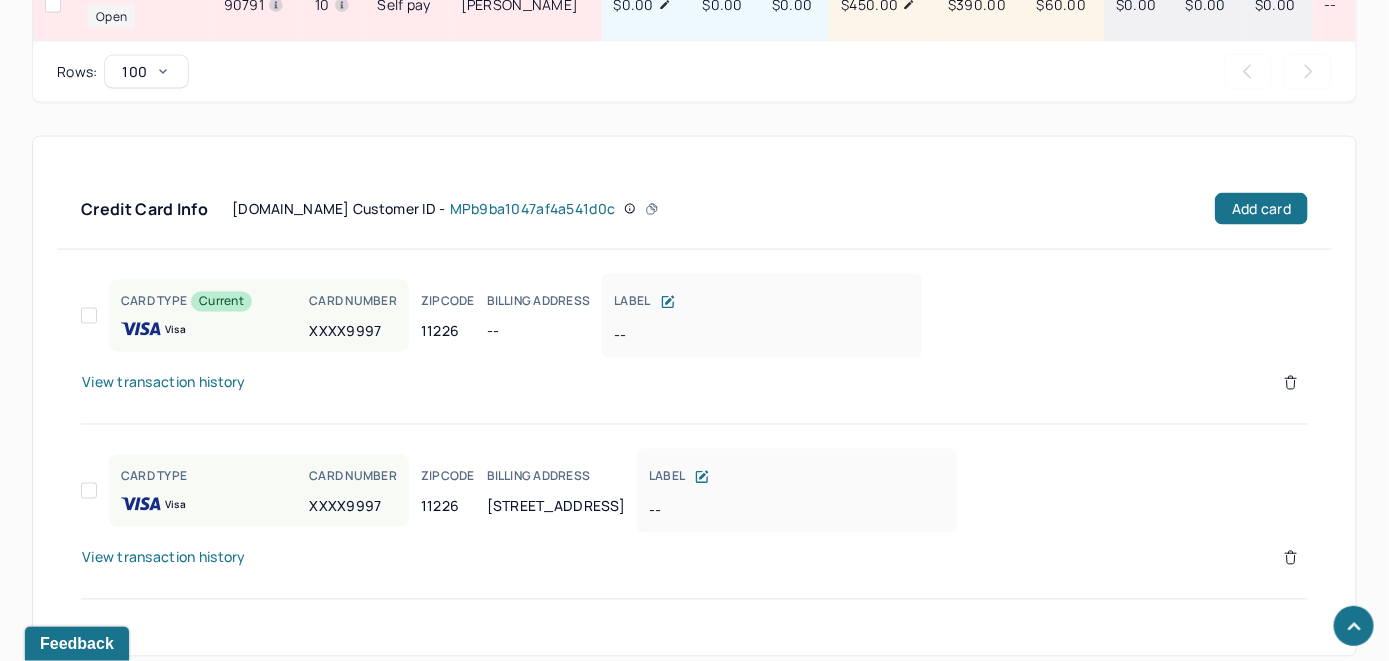 click on "View transaction history" at bounding box center [164, 383] 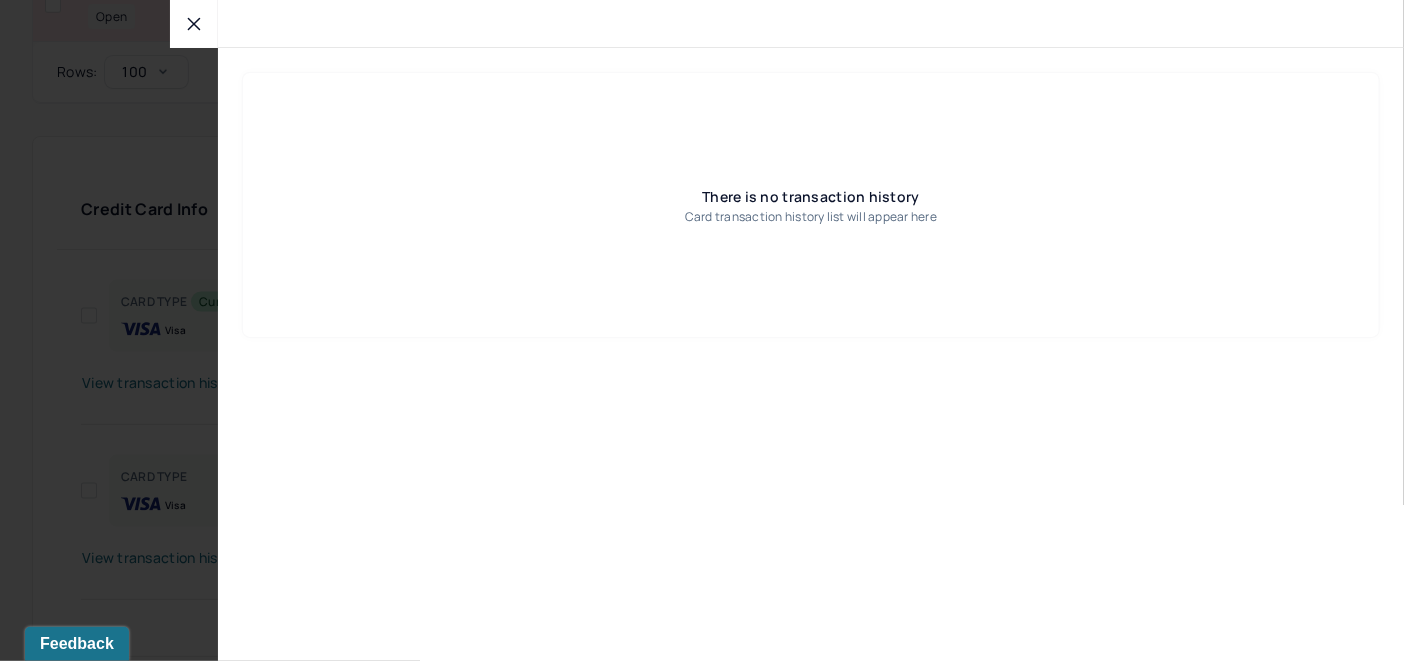 click 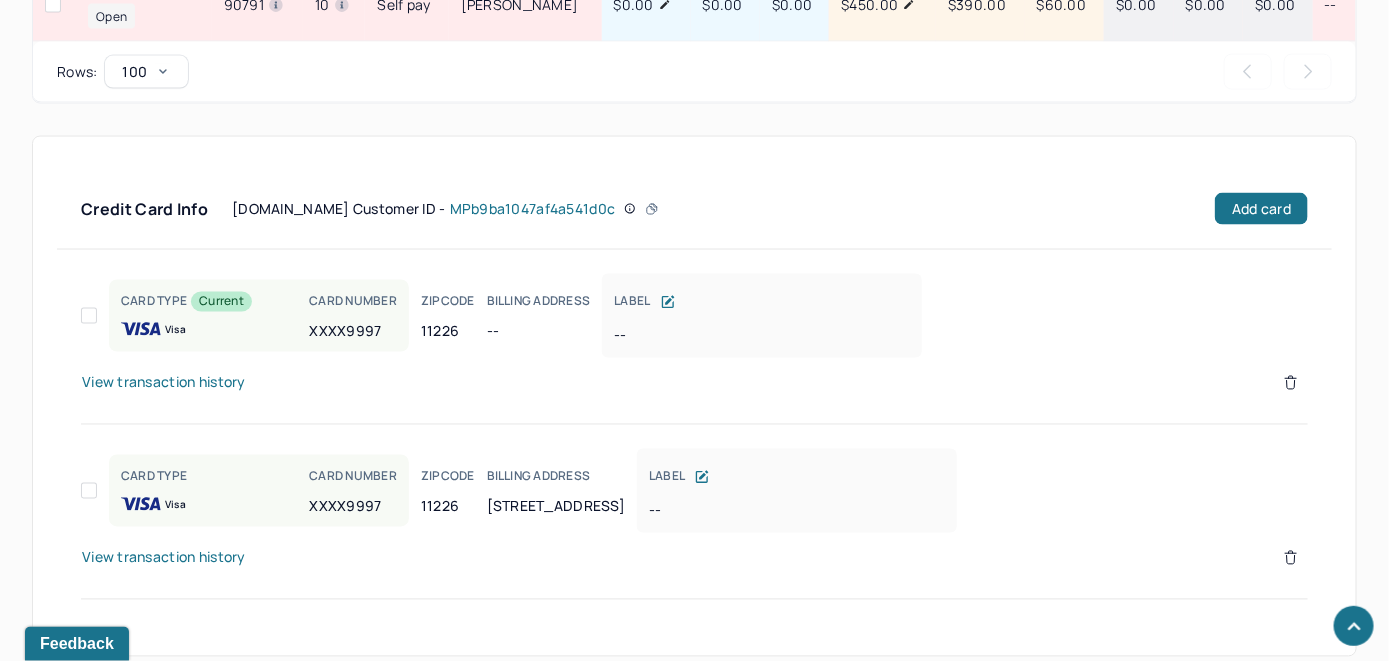 click 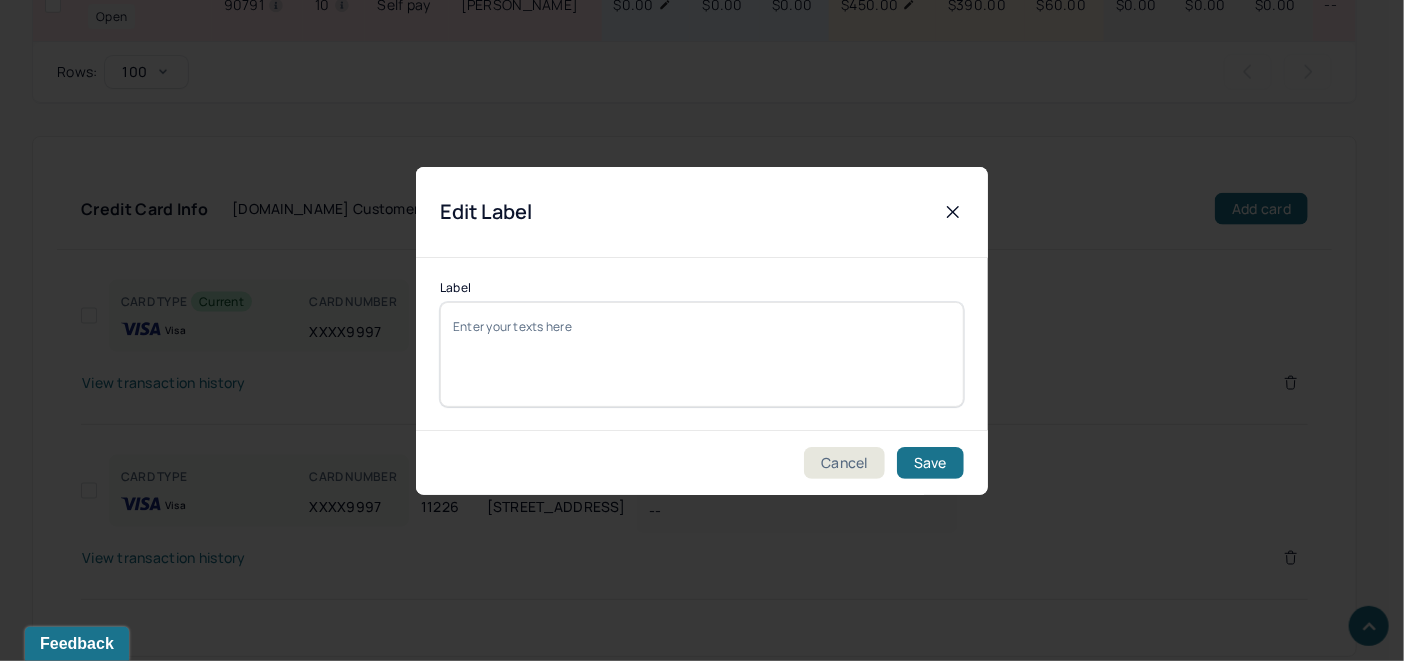 click on "Label" at bounding box center [702, 354] 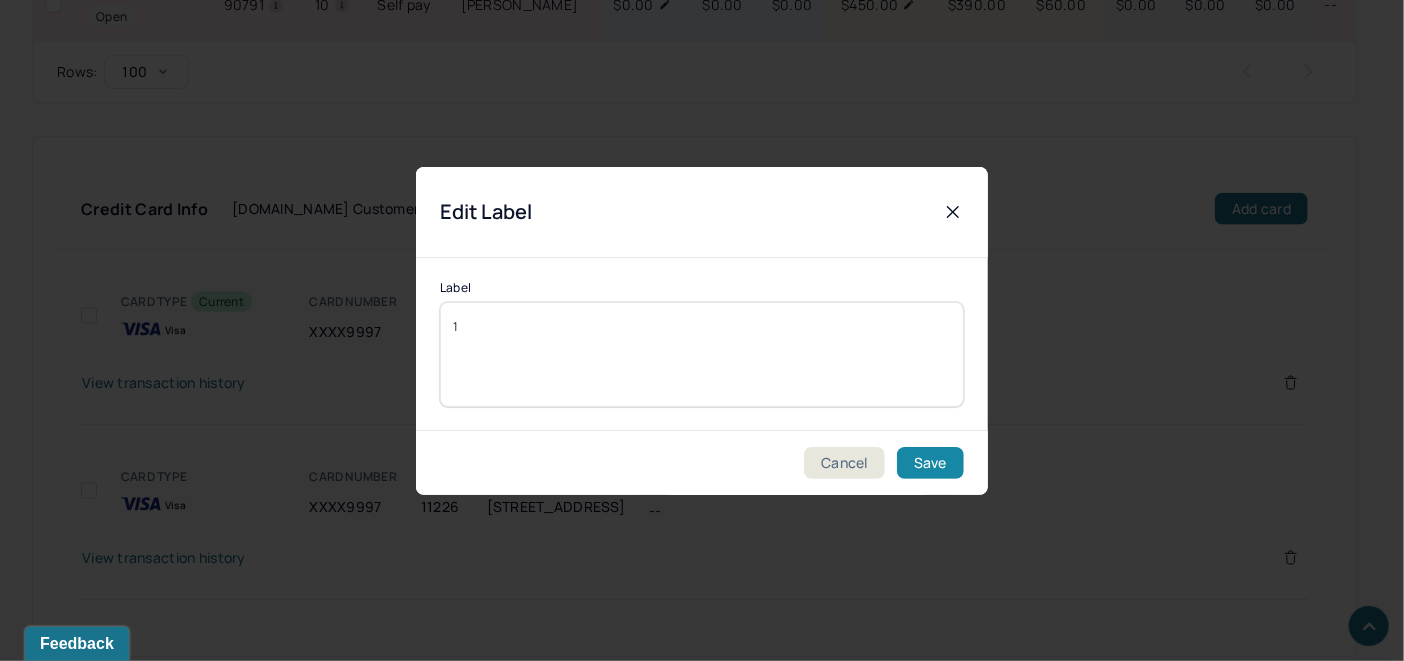 type on "1" 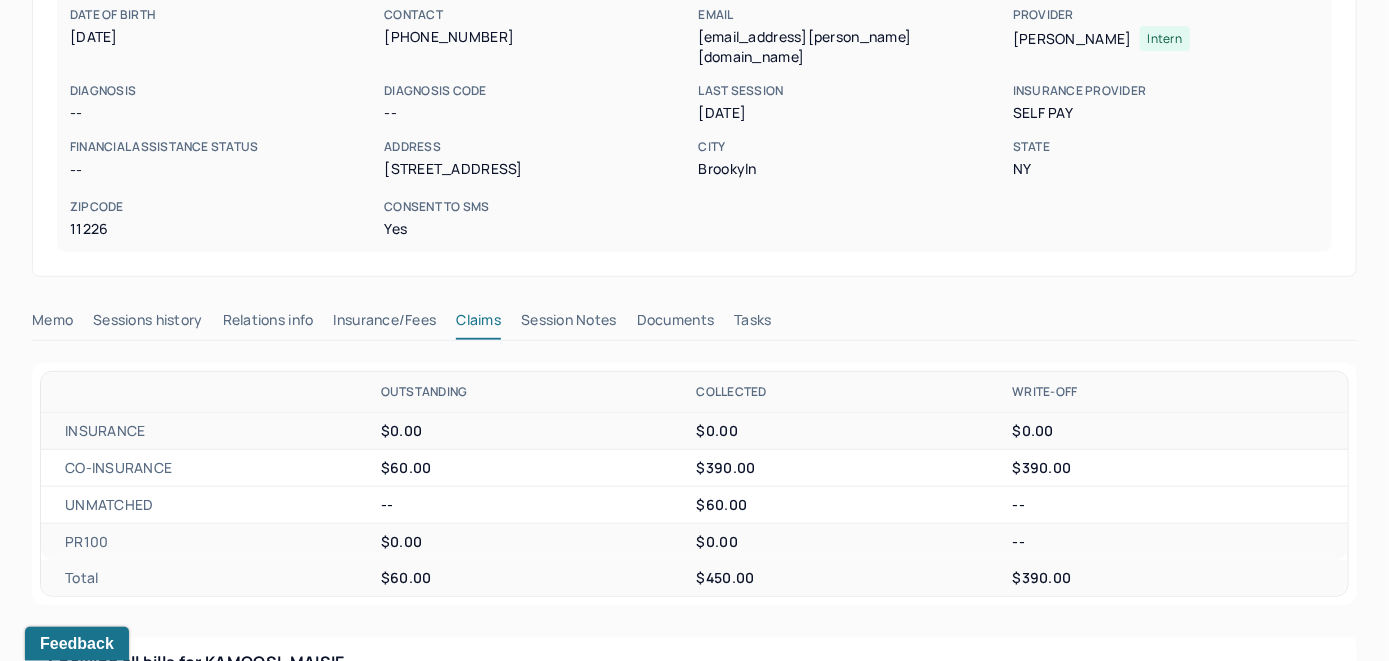 scroll, scrollTop: 264, scrollLeft: 0, axis: vertical 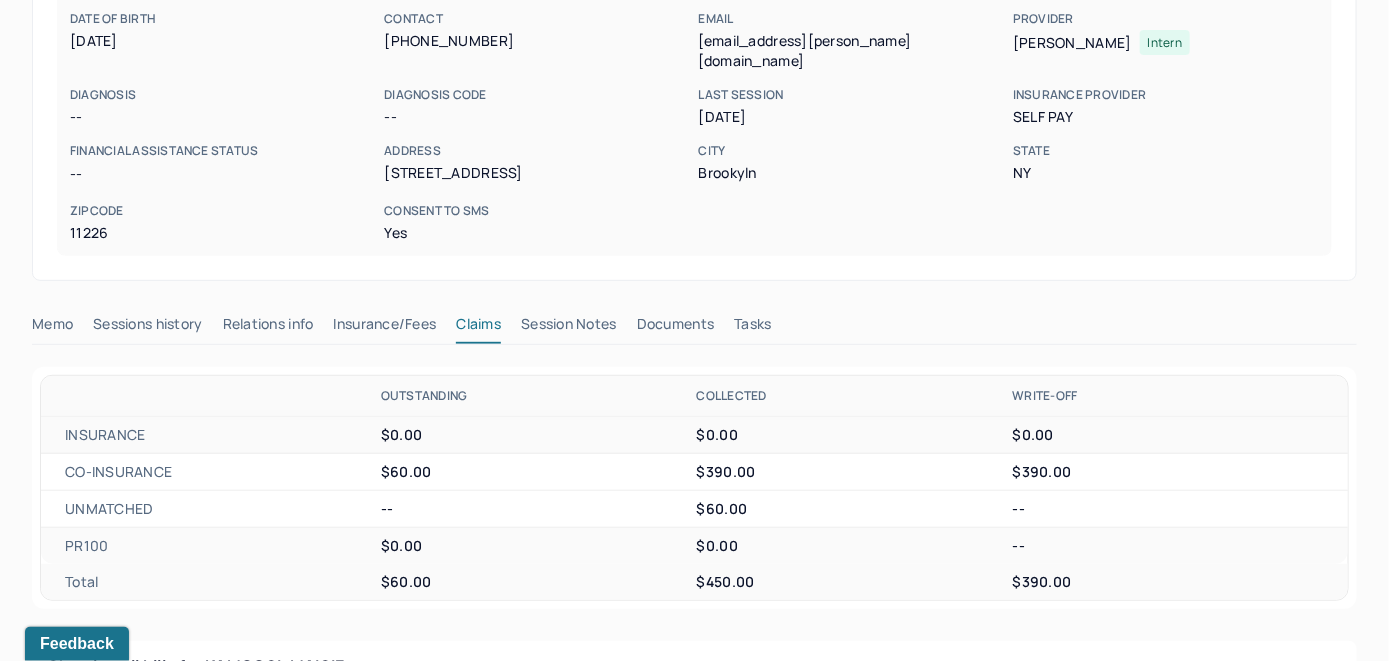 click on "Insurance/Fees" at bounding box center (385, 328) 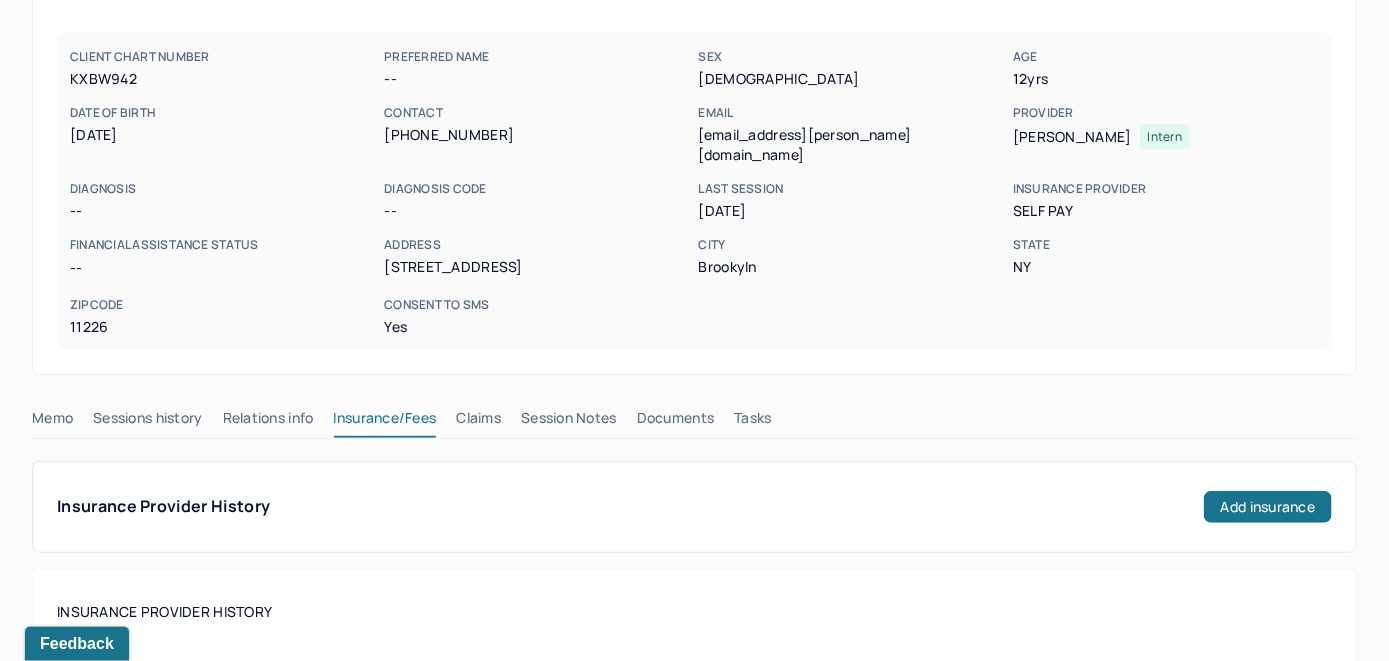 scroll, scrollTop: 164, scrollLeft: 0, axis: vertical 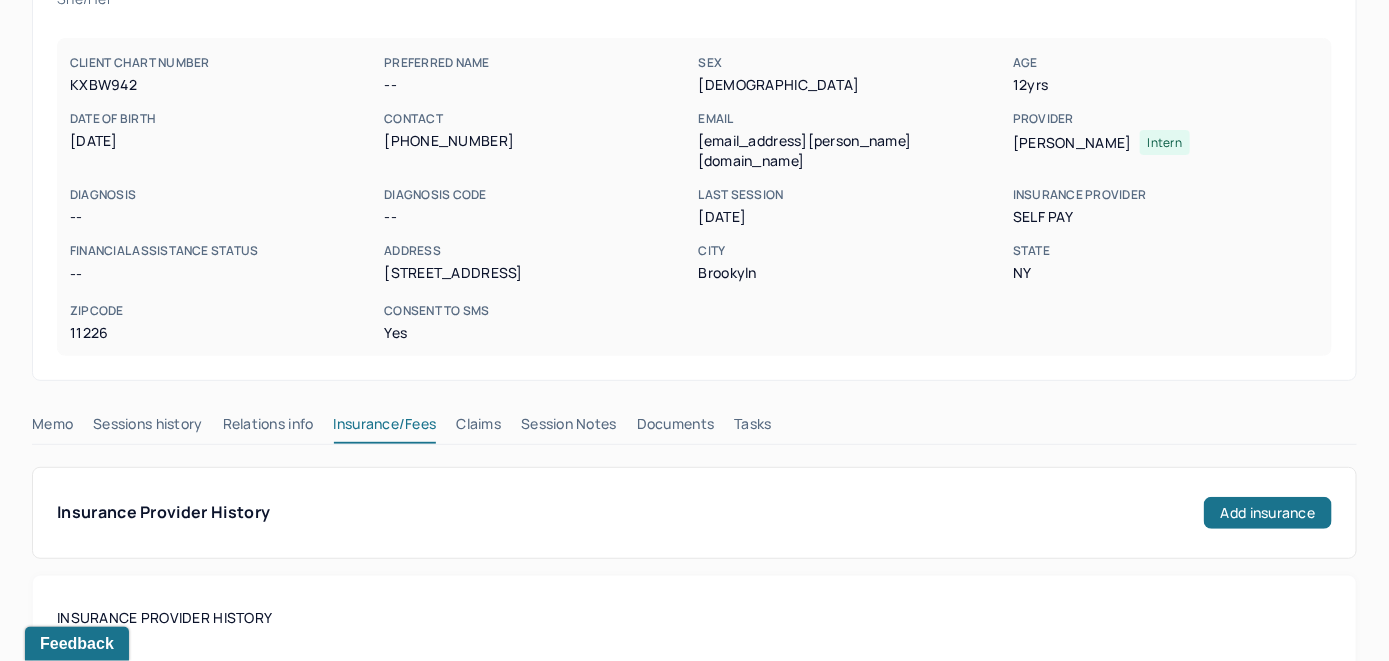 click on "Claims" at bounding box center (478, 428) 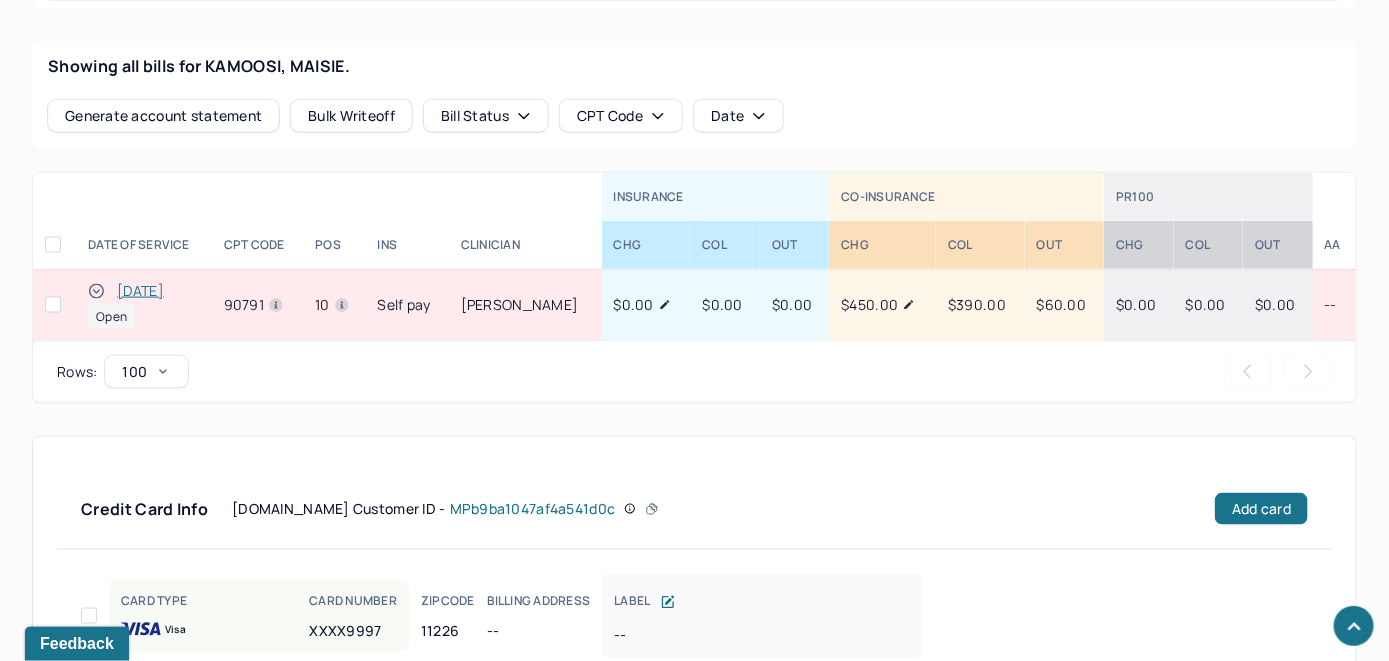 click on "[DATE]" at bounding box center [140, 291] 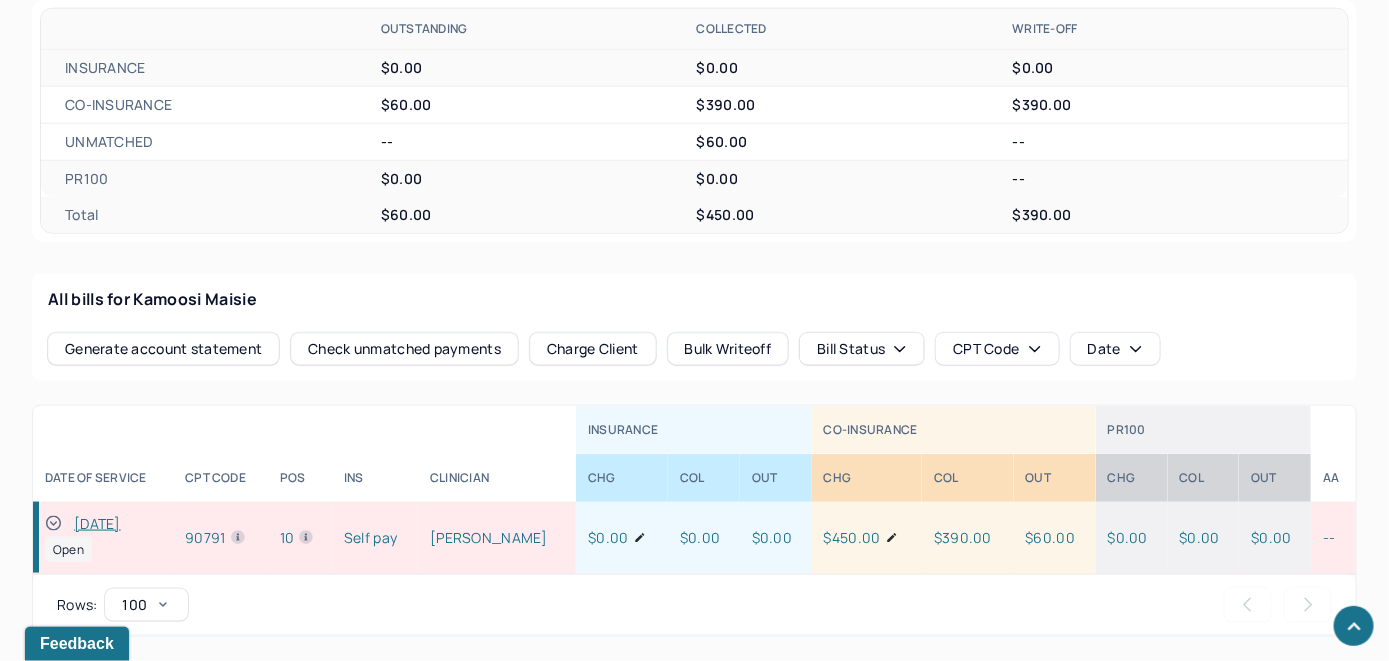 scroll, scrollTop: 723, scrollLeft: 0, axis: vertical 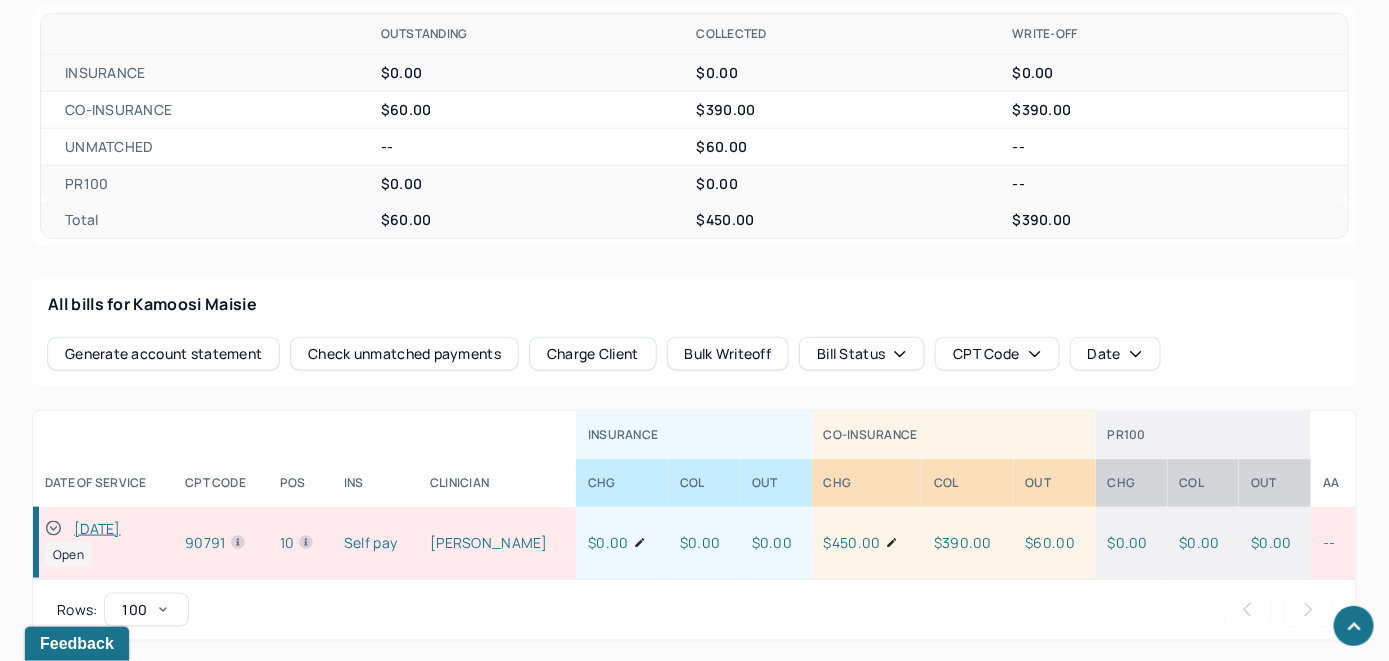 click on "Check unmatched payments" at bounding box center (404, 354) 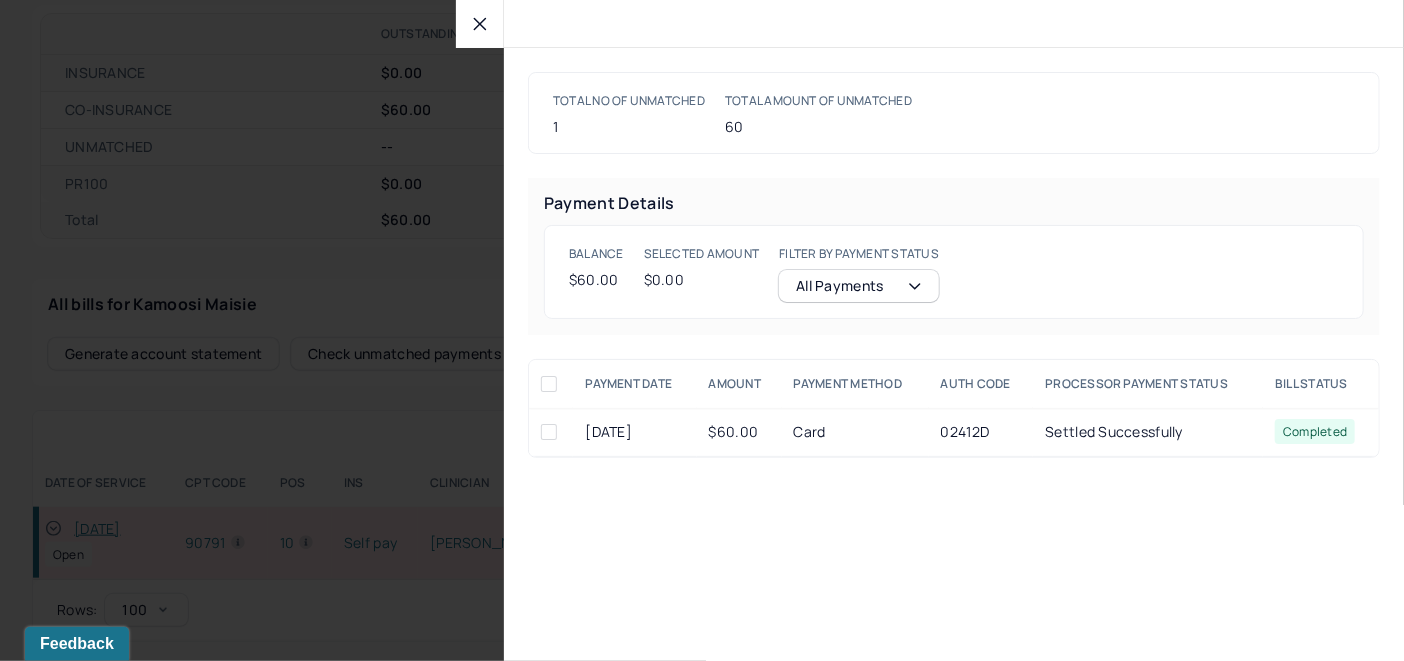 click at bounding box center [549, 432] 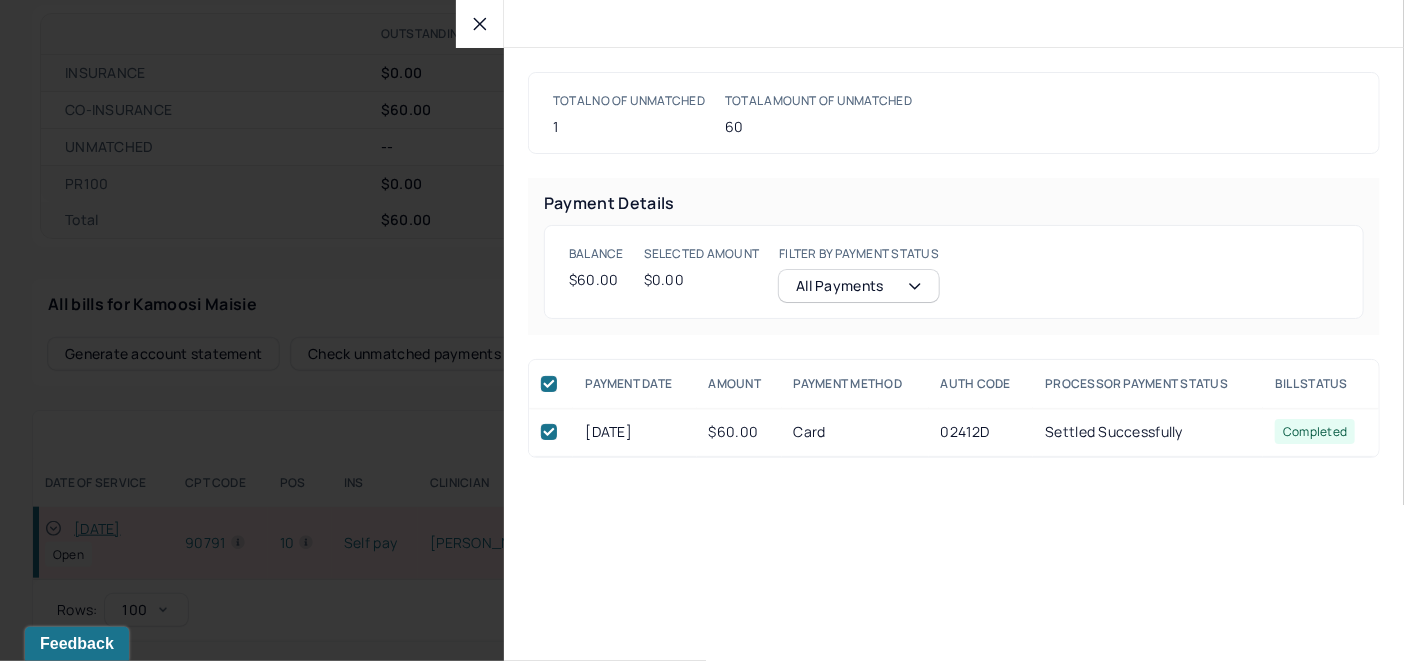 checkbox on "true" 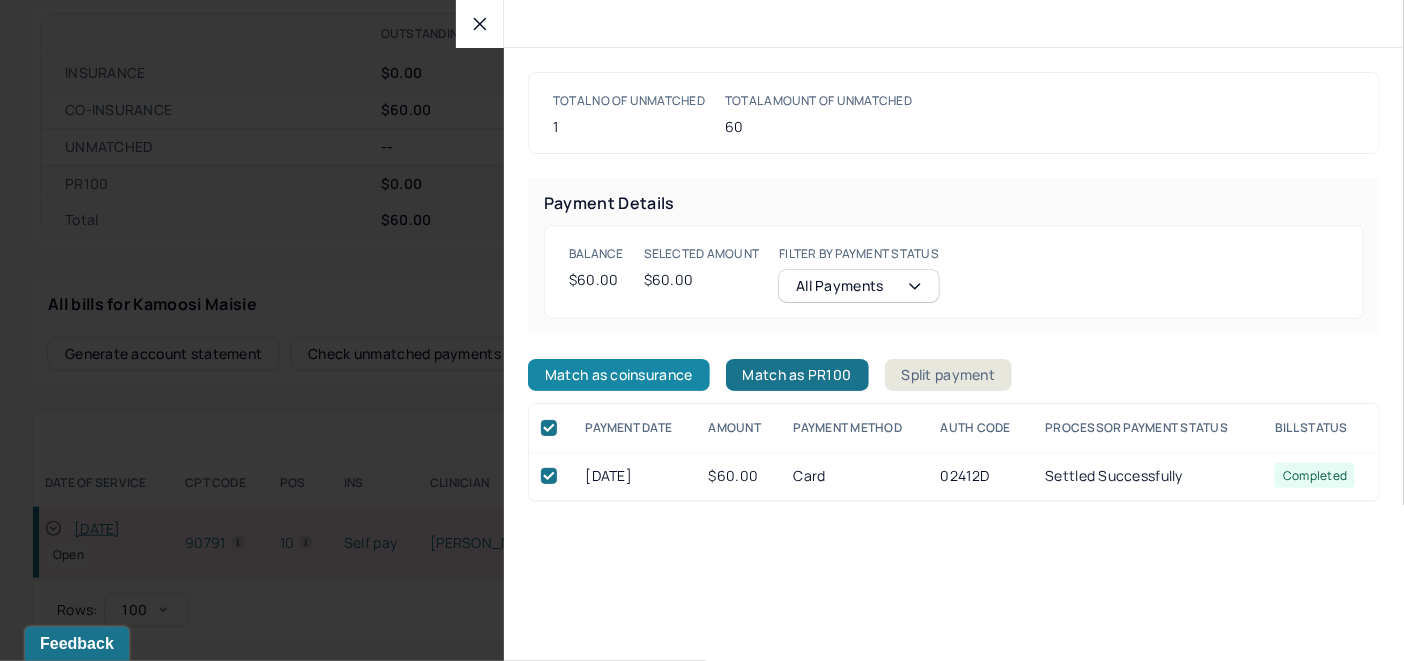 click on "Match as coinsurance" at bounding box center [619, 375] 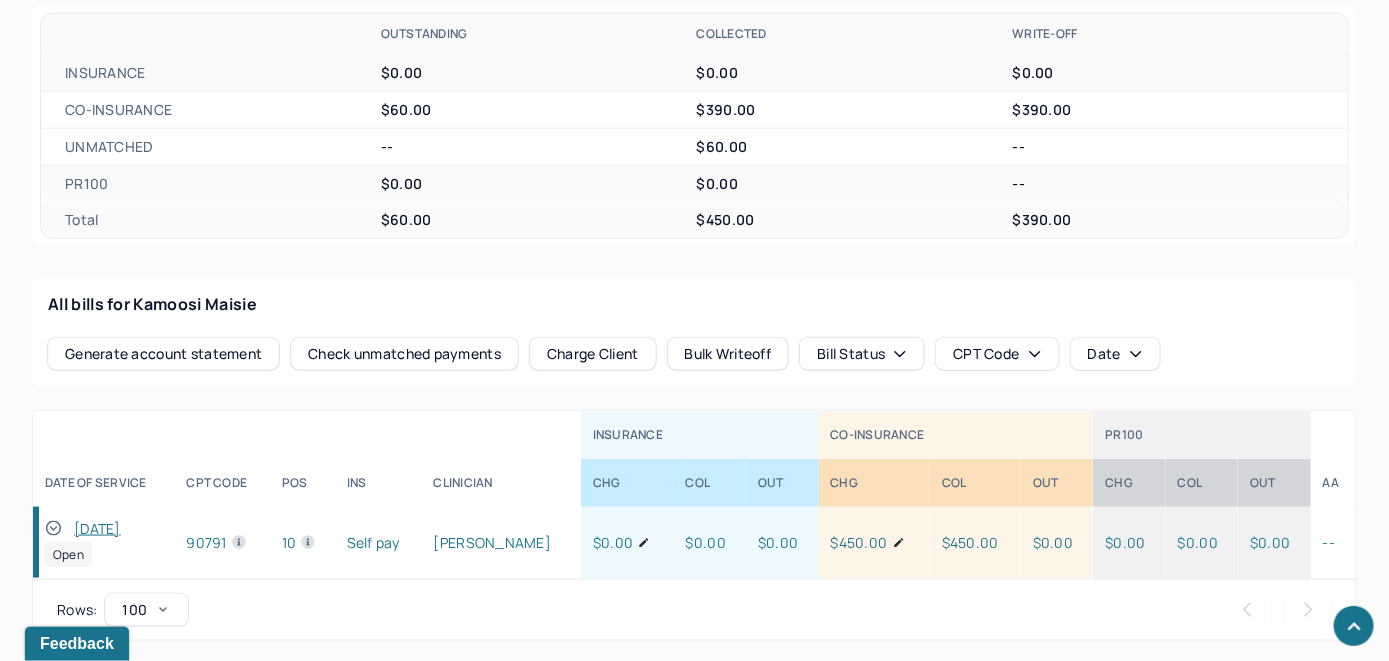 click 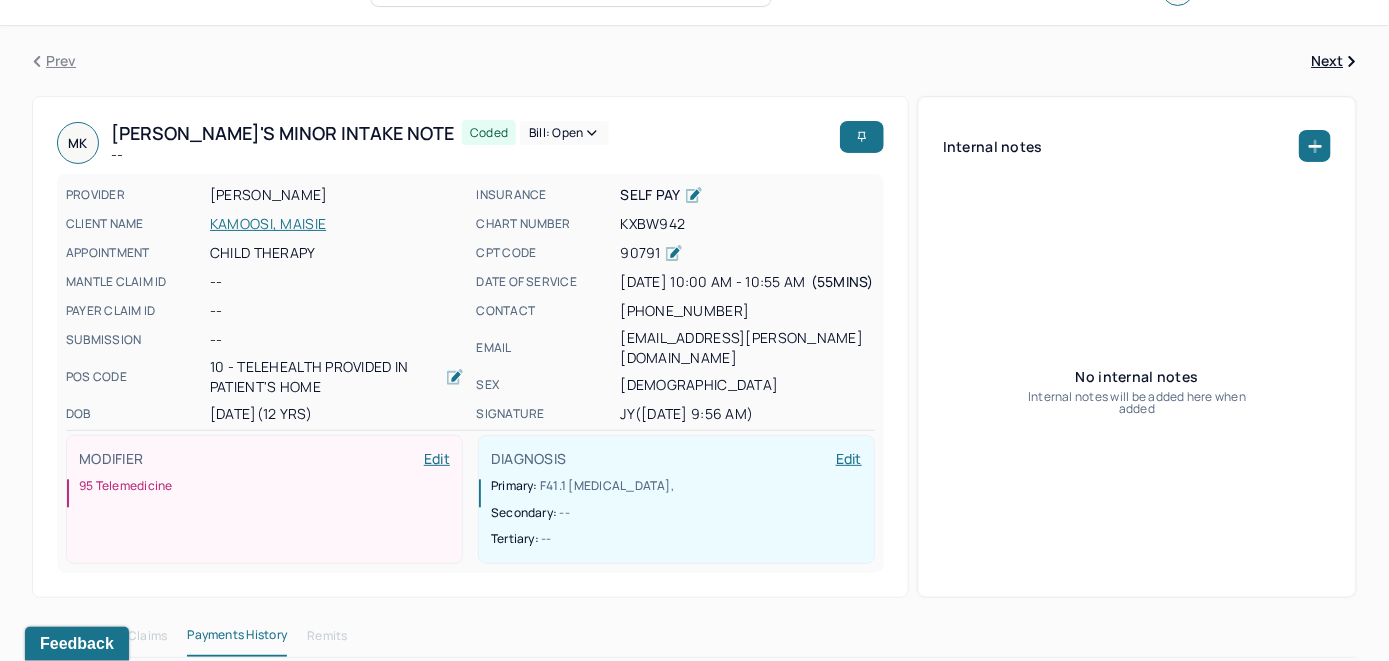 scroll, scrollTop: 0, scrollLeft: 0, axis: both 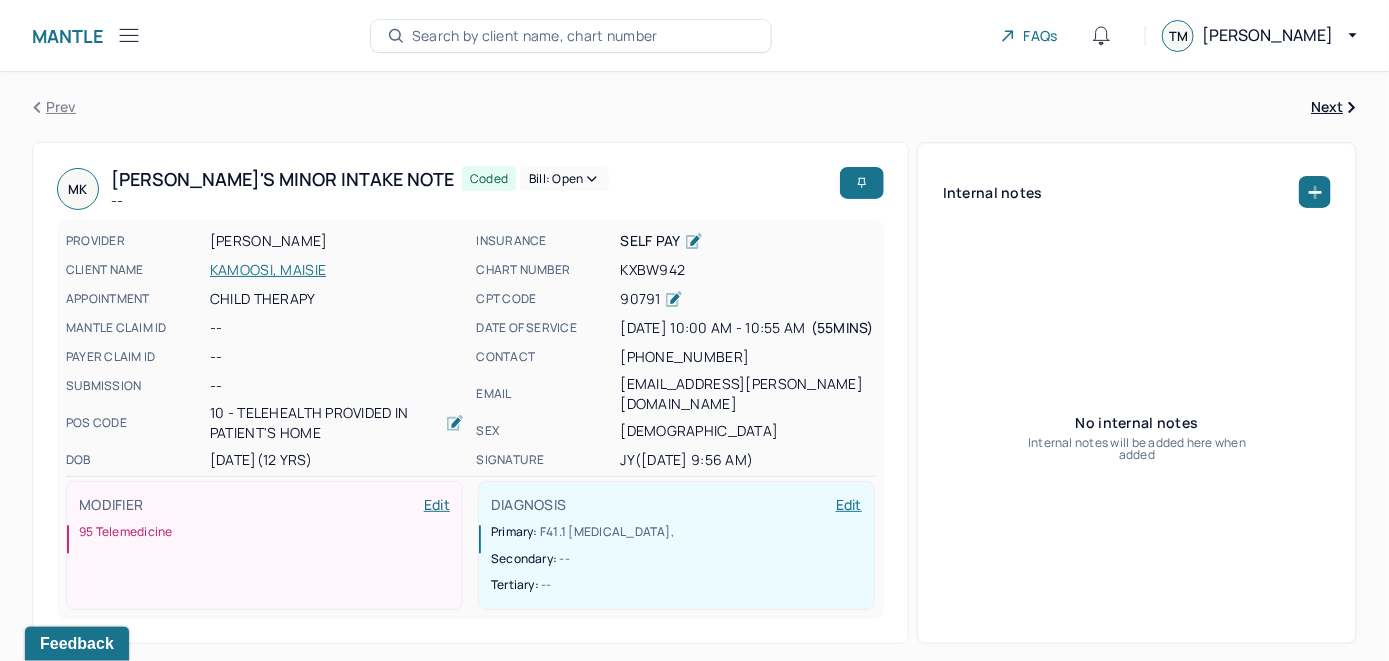 click on "Bill: Open" at bounding box center (564, 179) 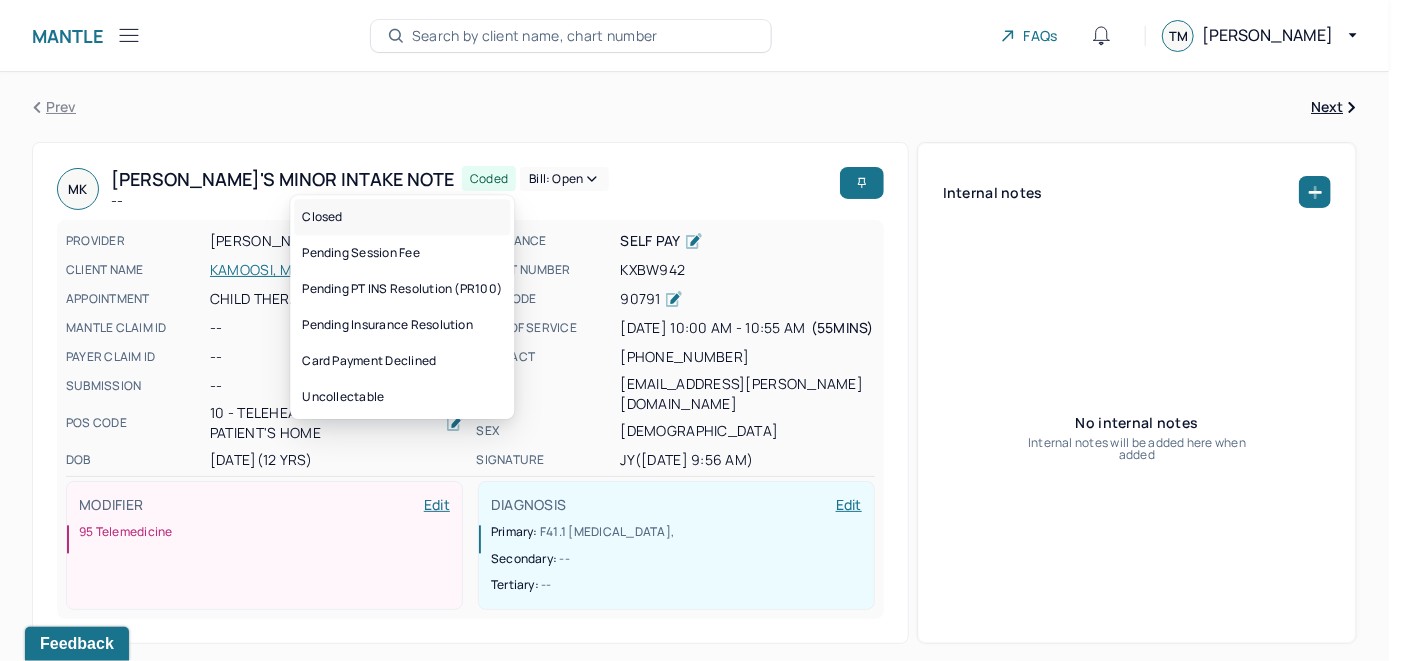 click on "Closed" at bounding box center [402, 217] 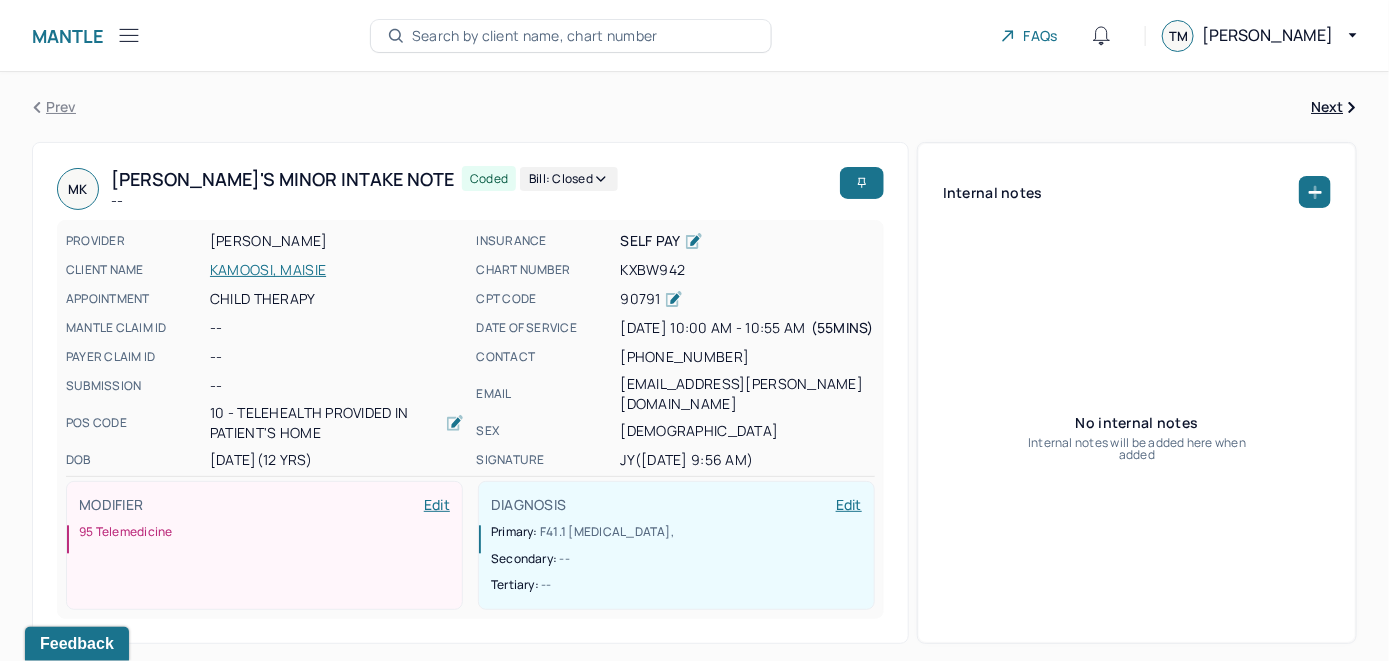 click on "Search by client name, chart number" at bounding box center (535, 36) 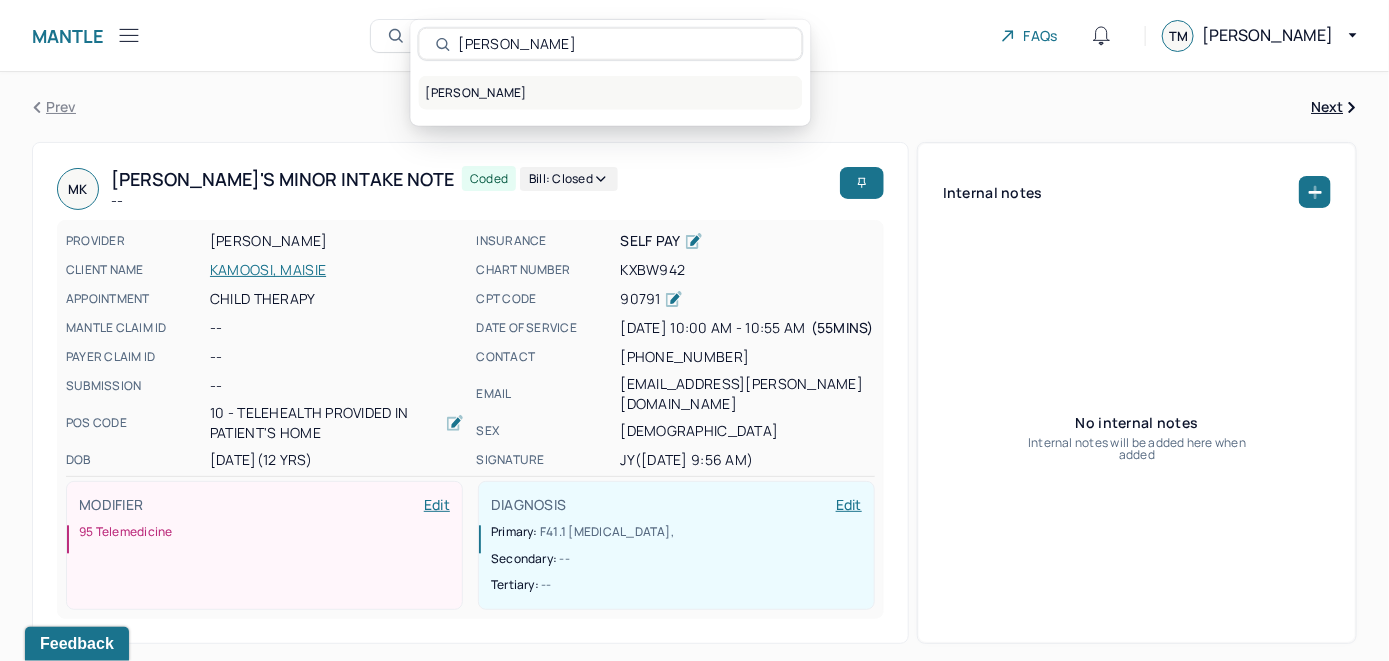 type on "[PERSON_NAME]" 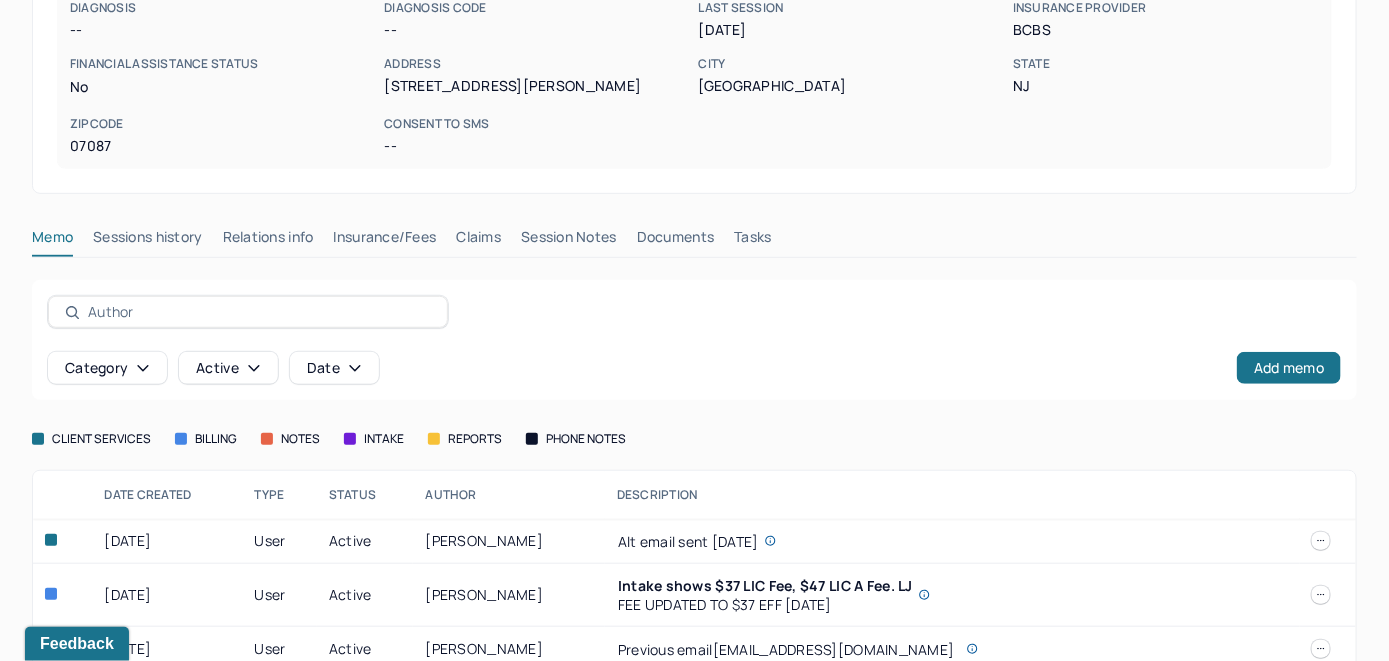 scroll, scrollTop: 400, scrollLeft: 0, axis: vertical 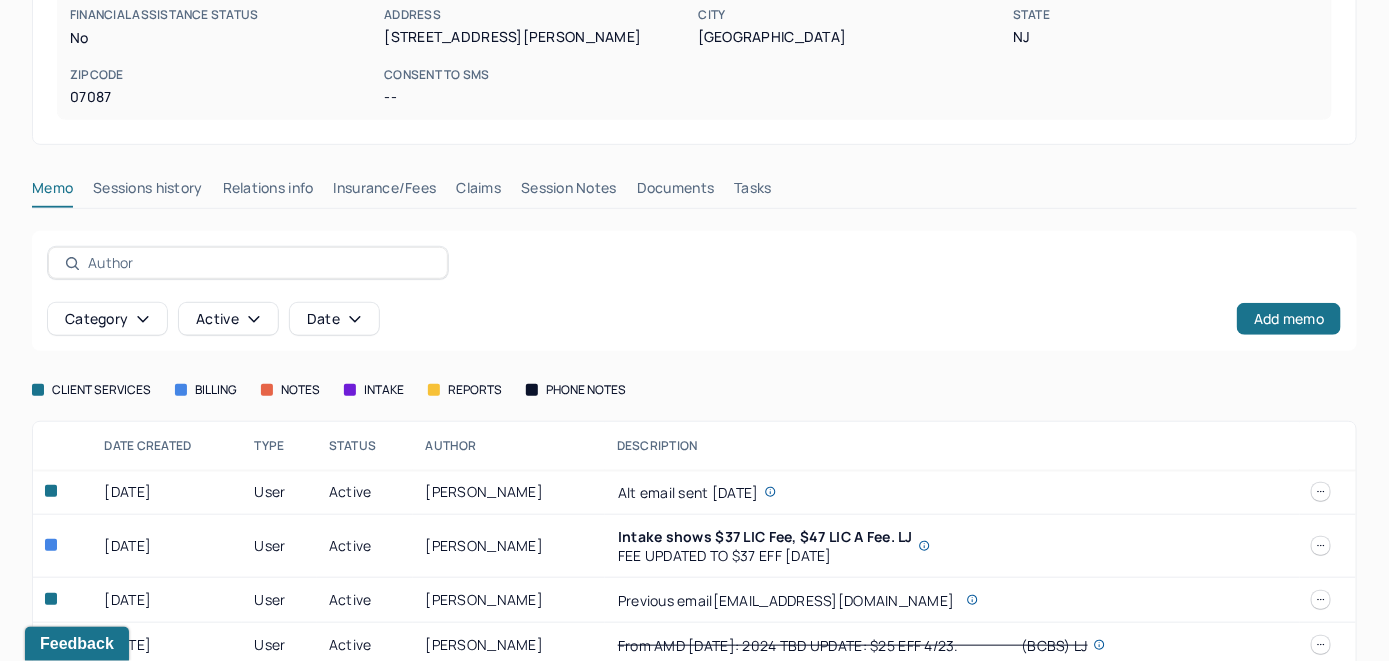 click on "Insurance/Fees" at bounding box center (385, 192) 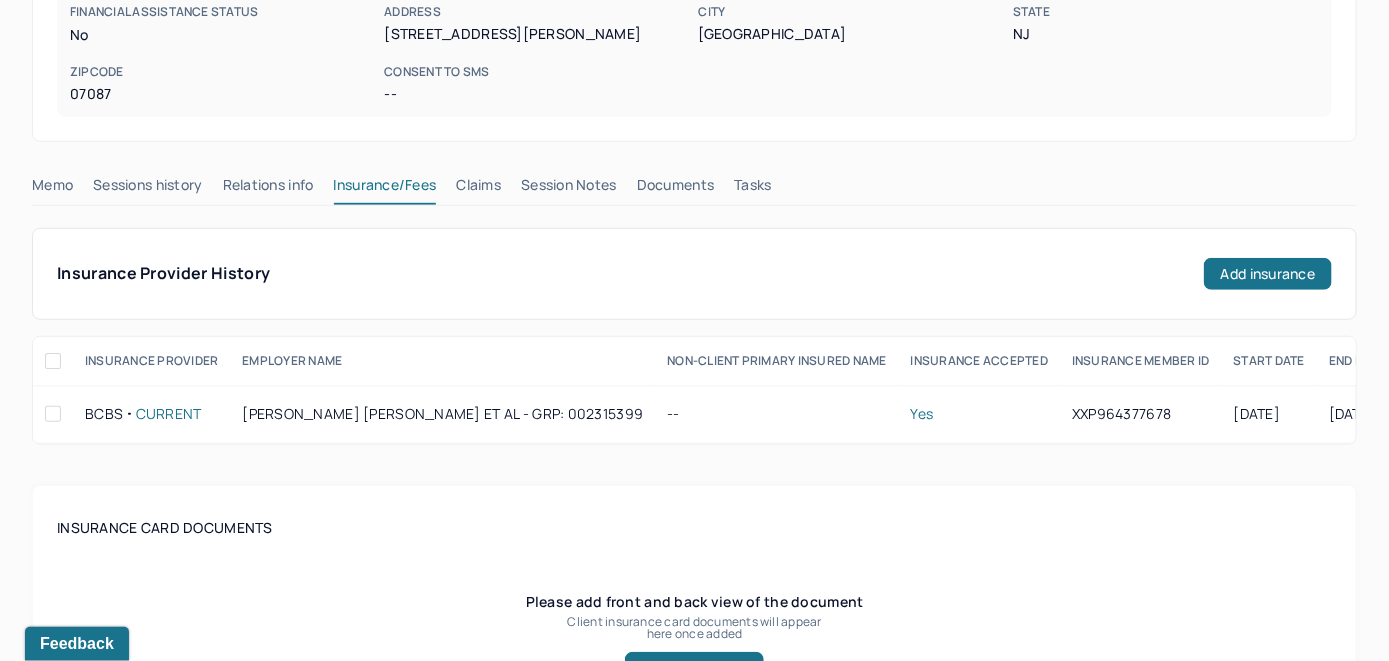 scroll, scrollTop: 400, scrollLeft: 0, axis: vertical 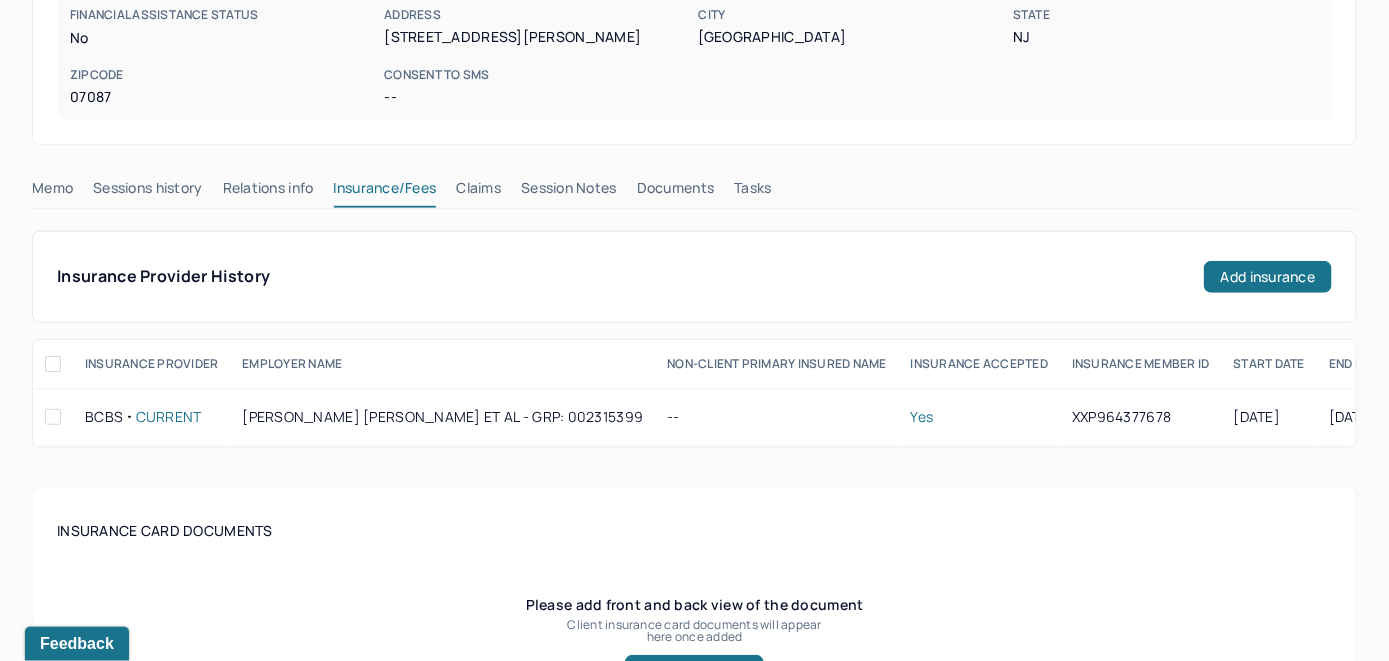 click on "Claims" at bounding box center [478, 192] 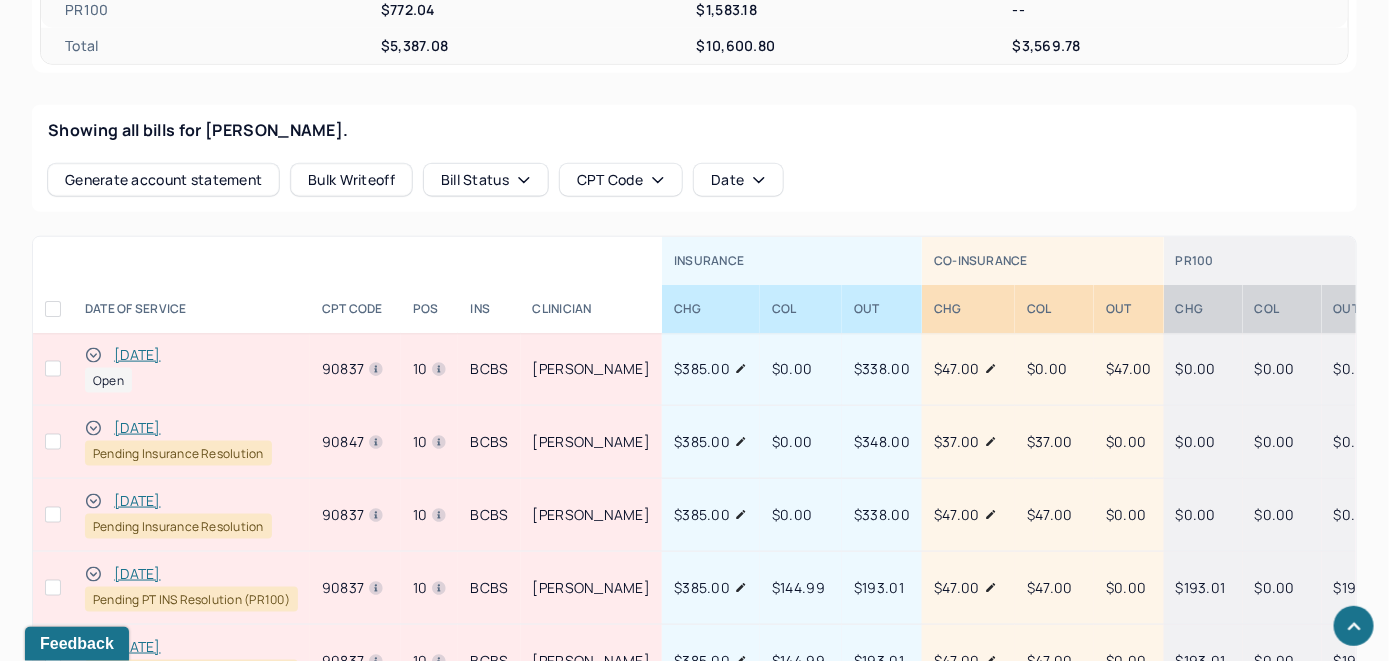 scroll, scrollTop: 841, scrollLeft: 0, axis: vertical 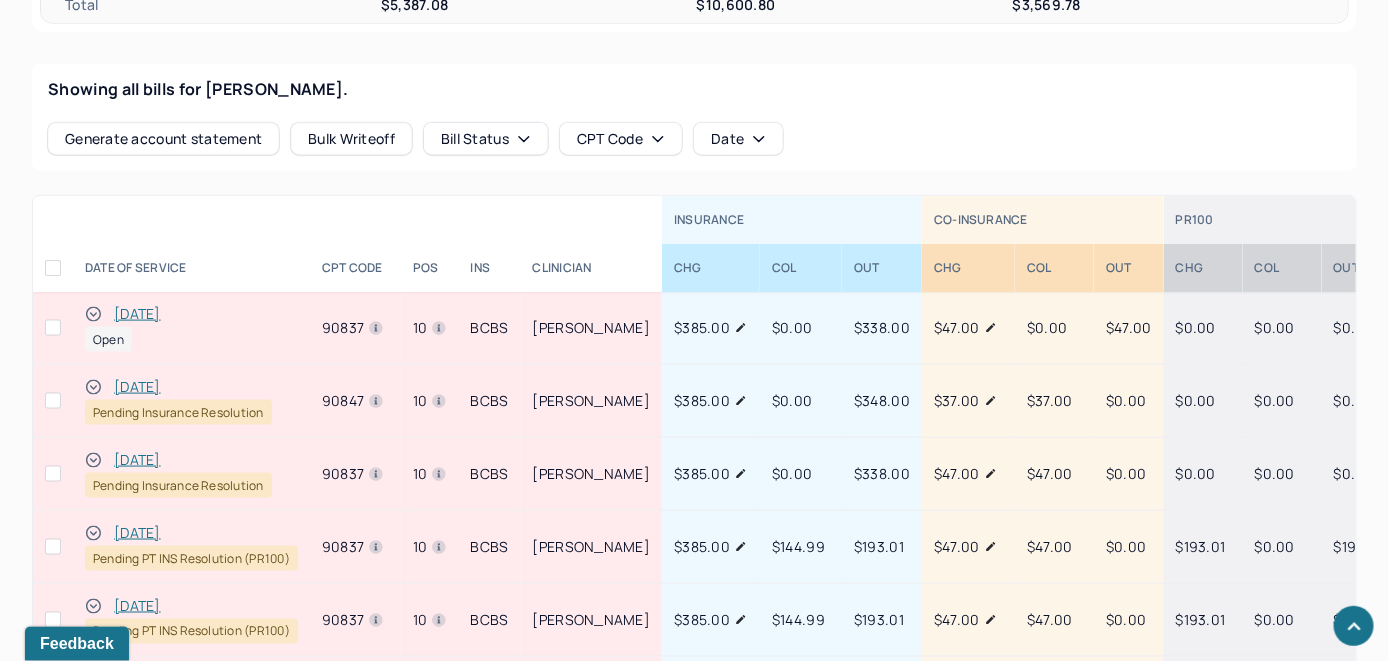 click on "[DATE]" at bounding box center (137, 314) 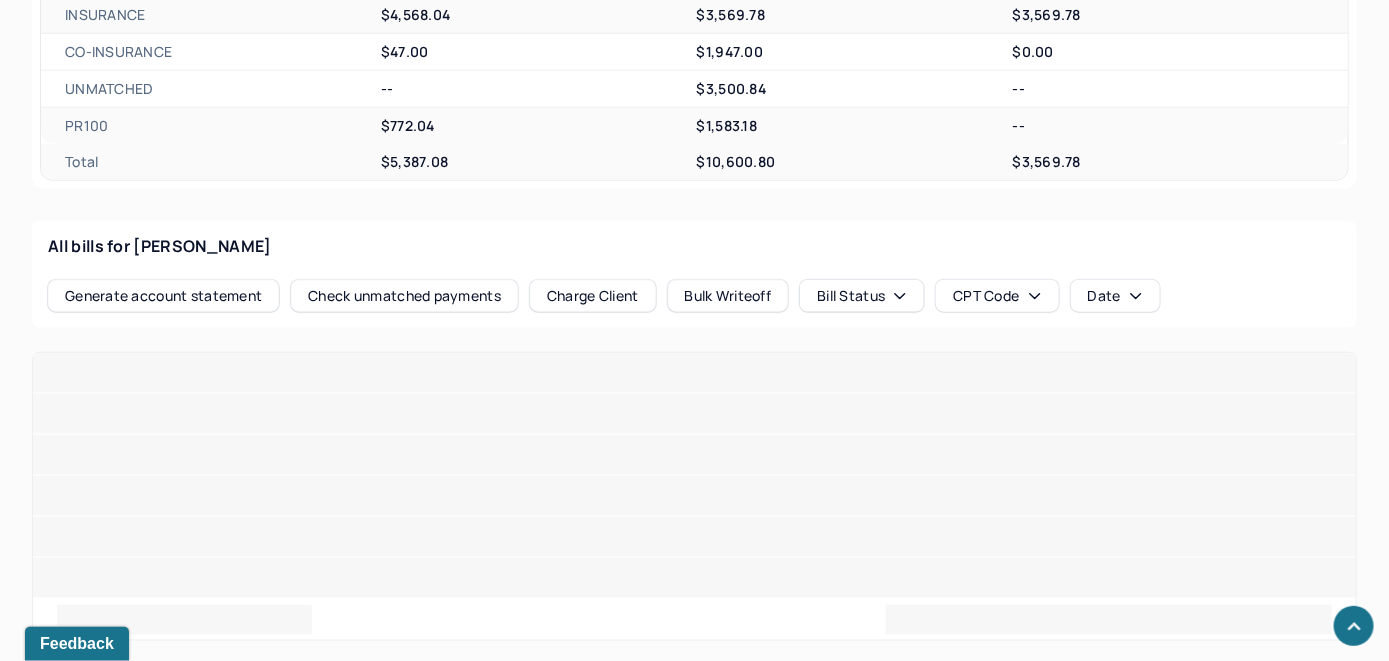 scroll, scrollTop: 841, scrollLeft: 0, axis: vertical 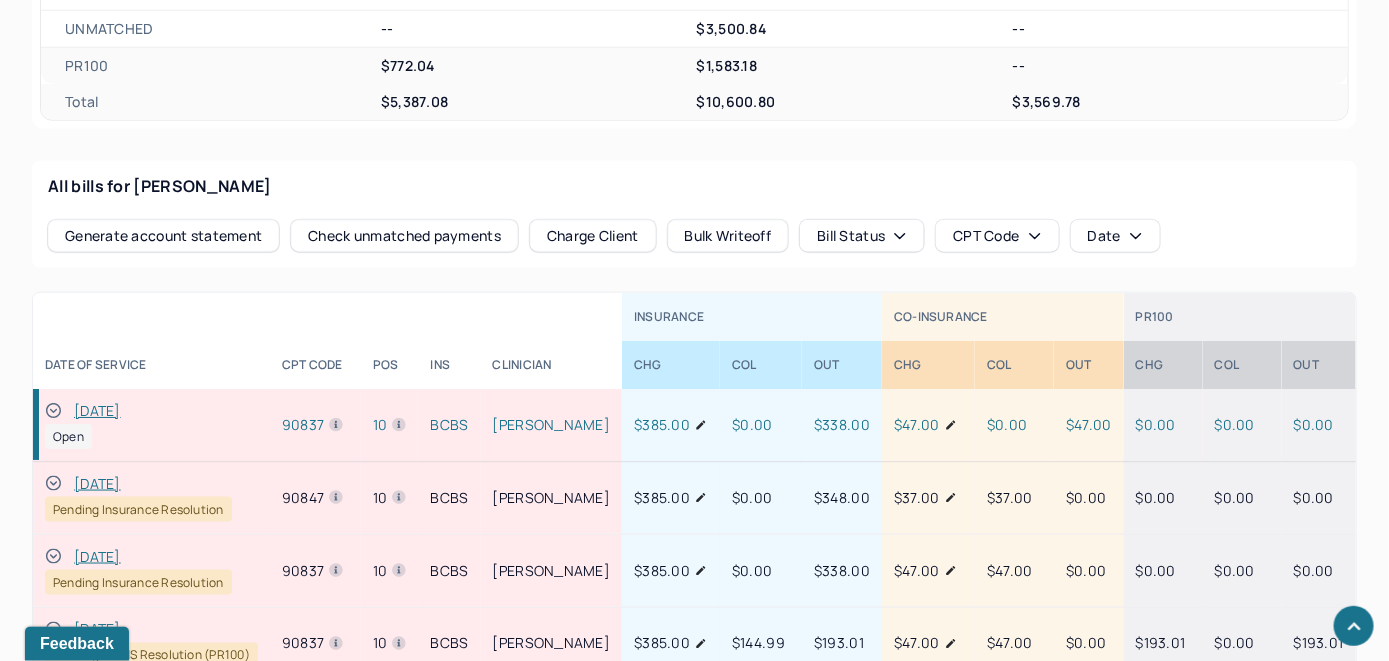 click at bounding box center (390, 317) 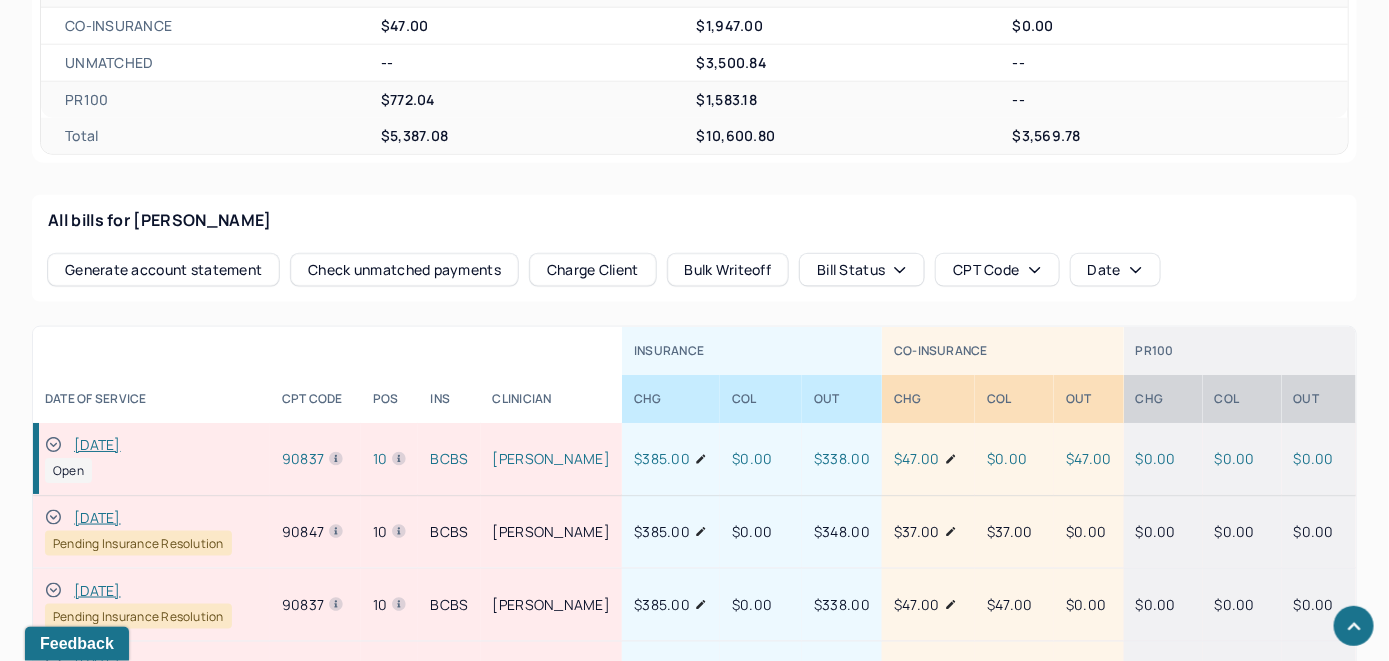 click on "Check unmatched payments" at bounding box center (404, 270) 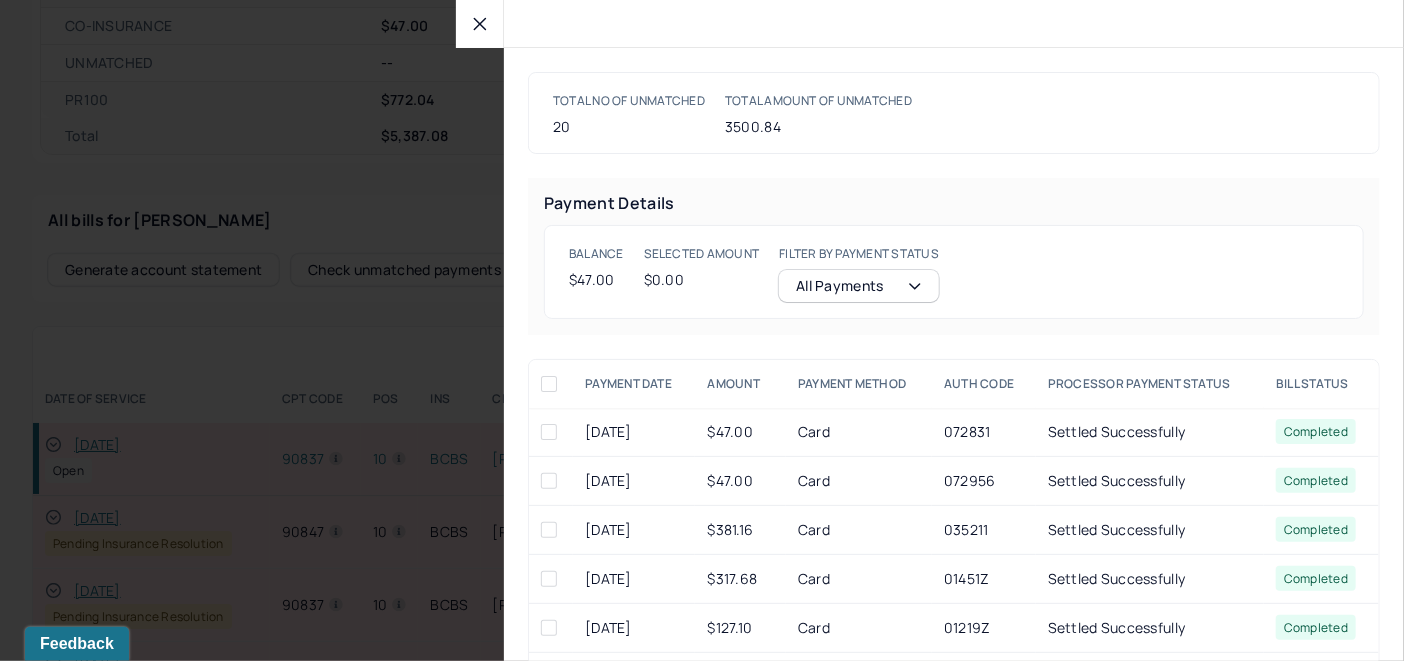 click at bounding box center [549, 432] 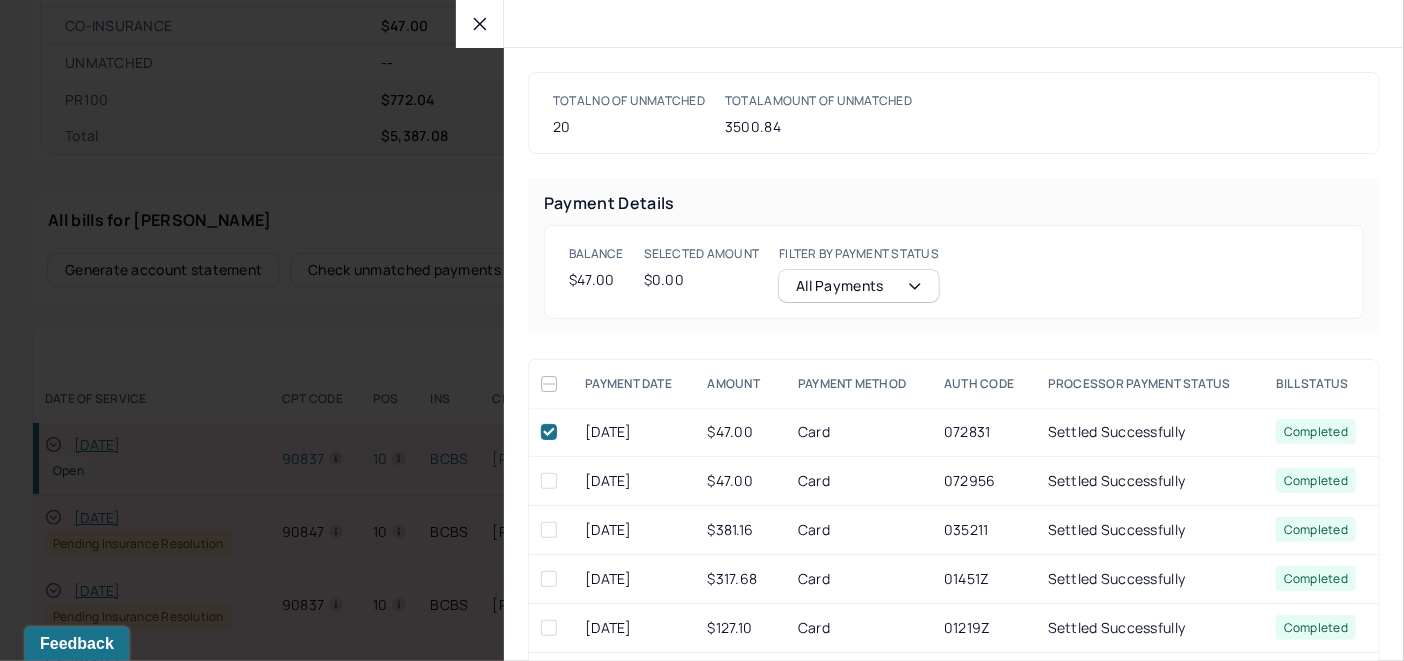 checkbox on "true" 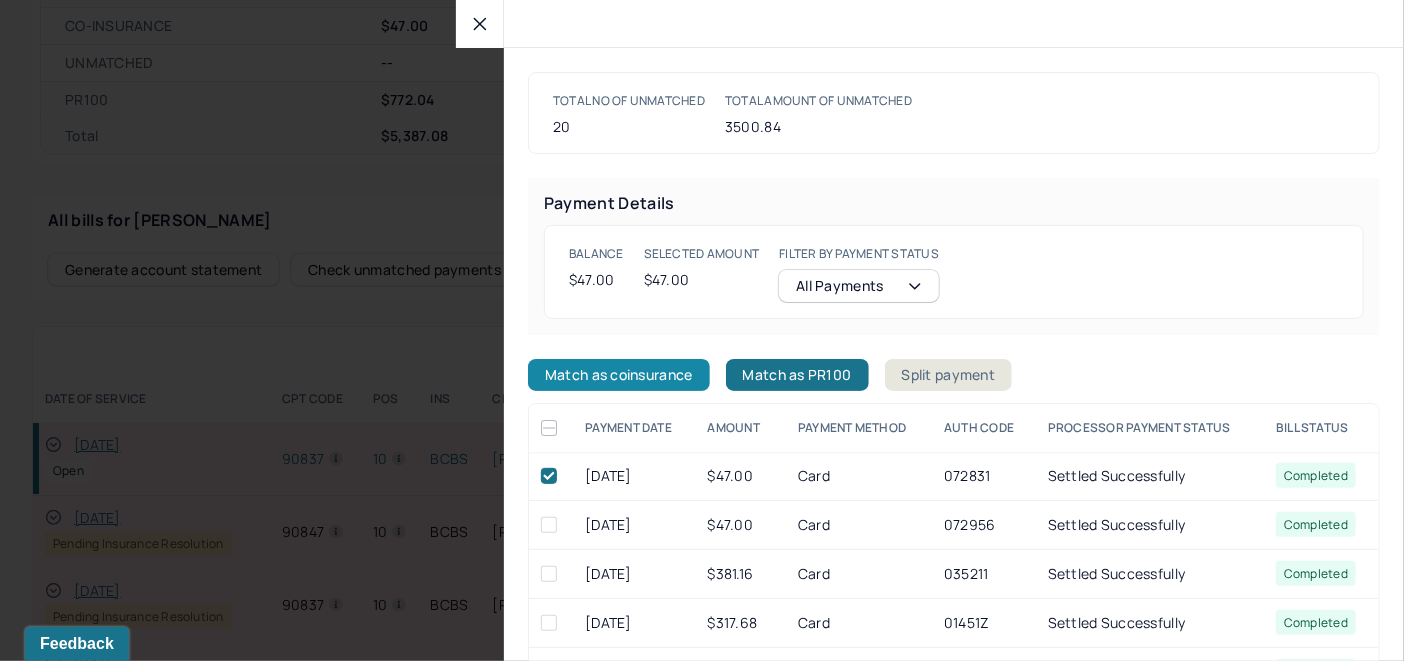 click on "Match as coinsurance" at bounding box center [619, 375] 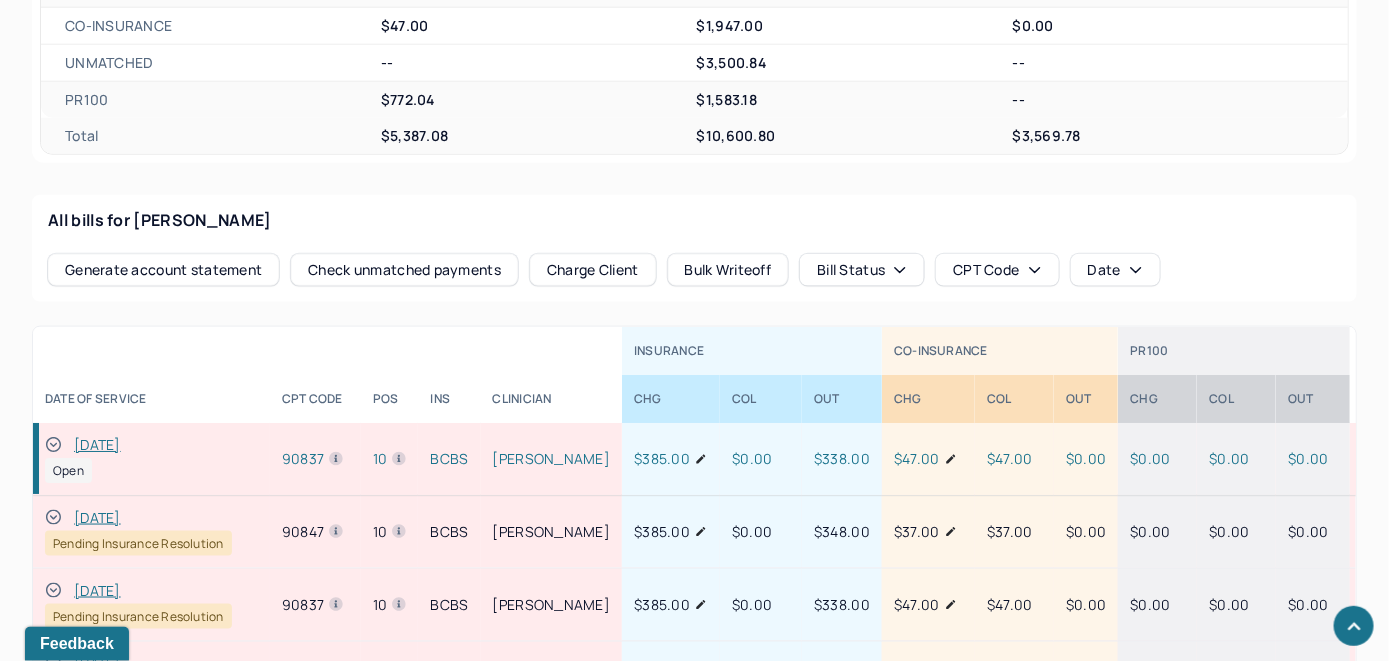 click 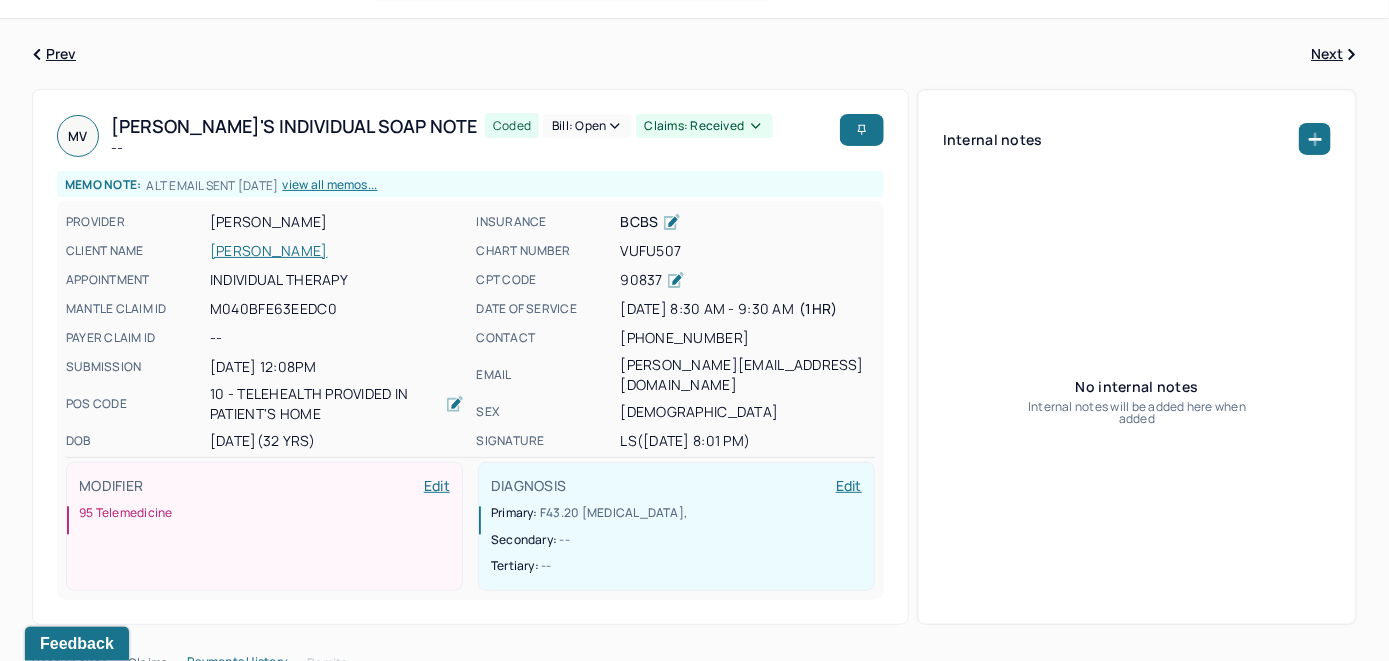 scroll, scrollTop: 41, scrollLeft: 0, axis: vertical 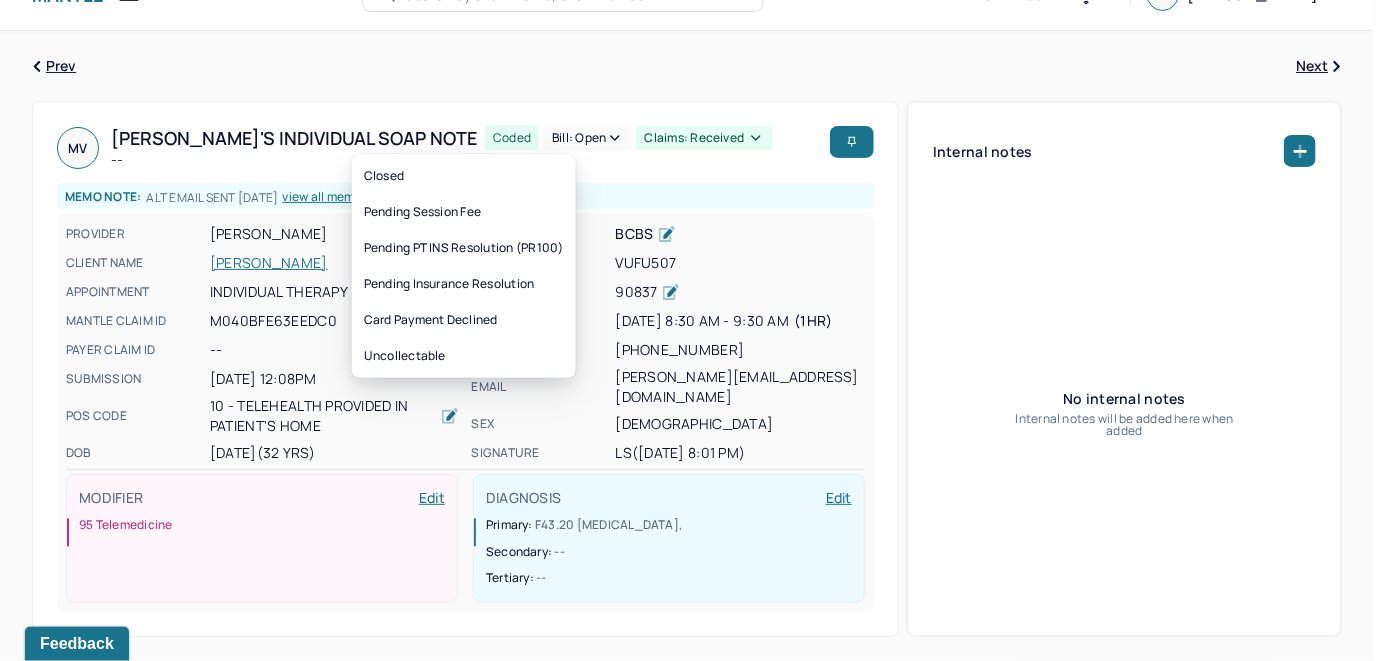 click on "Bill: Open" at bounding box center (587, 138) 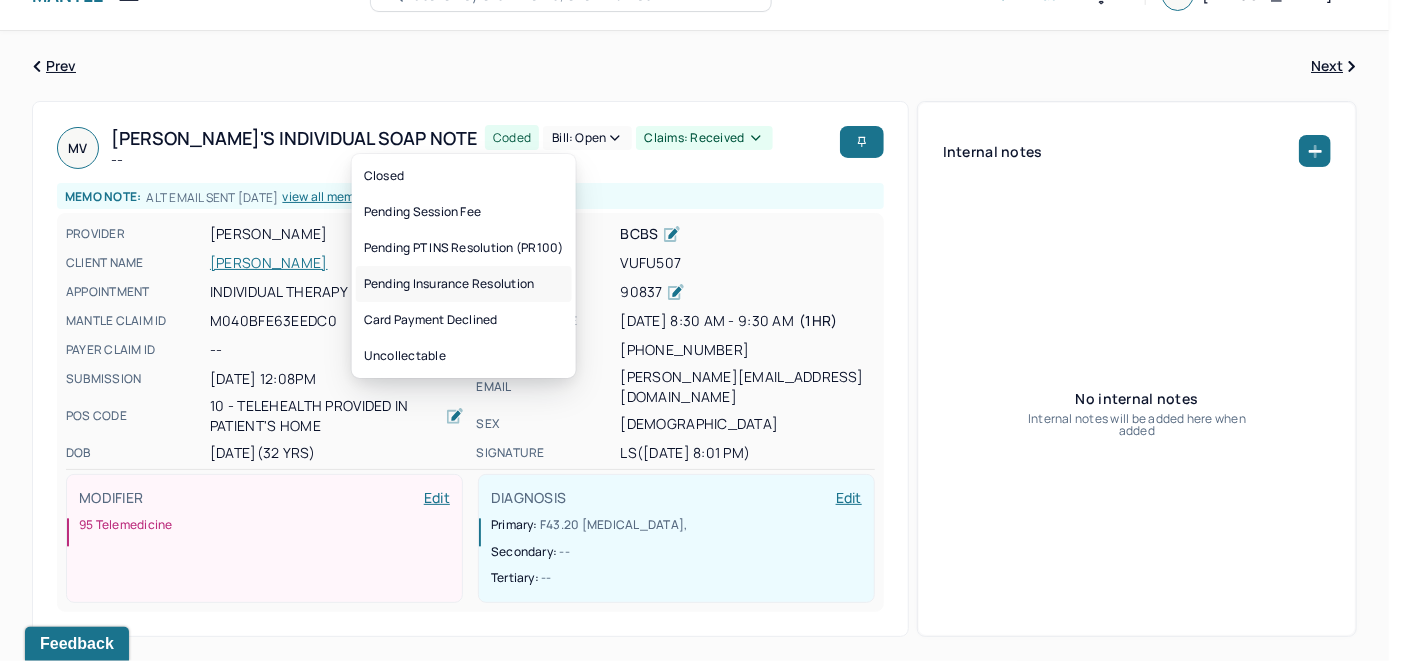 click on "Pending Insurance Resolution" at bounding box center [464, 284] 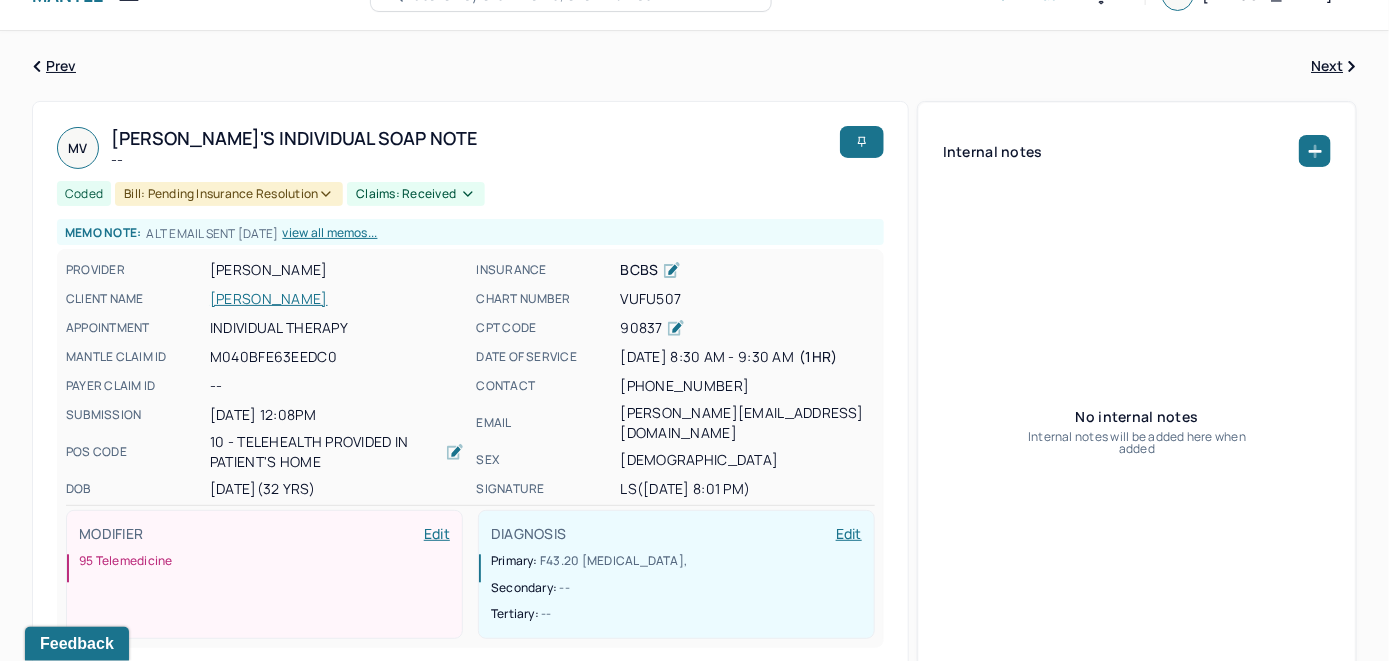 scroll, scrollTop: 0, scrollLeft: 0, axis: both 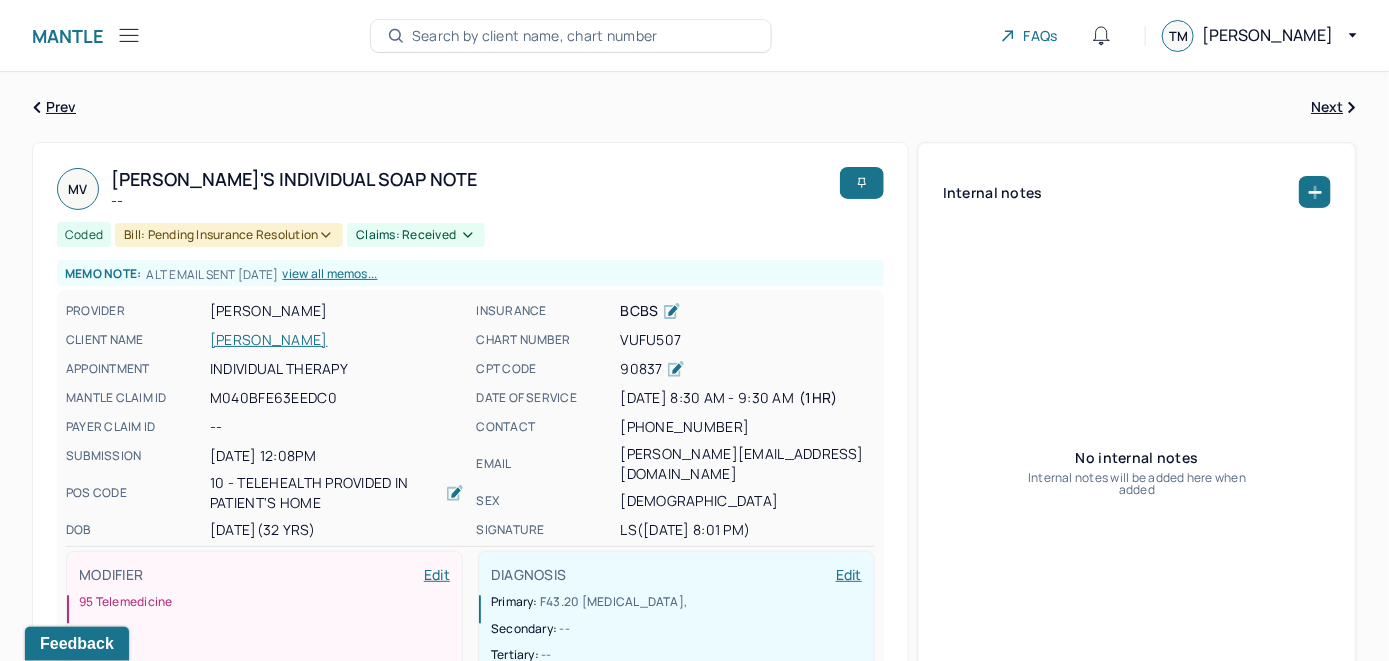 click on "Search by client name, chart number" at bounding box center (535, 36) 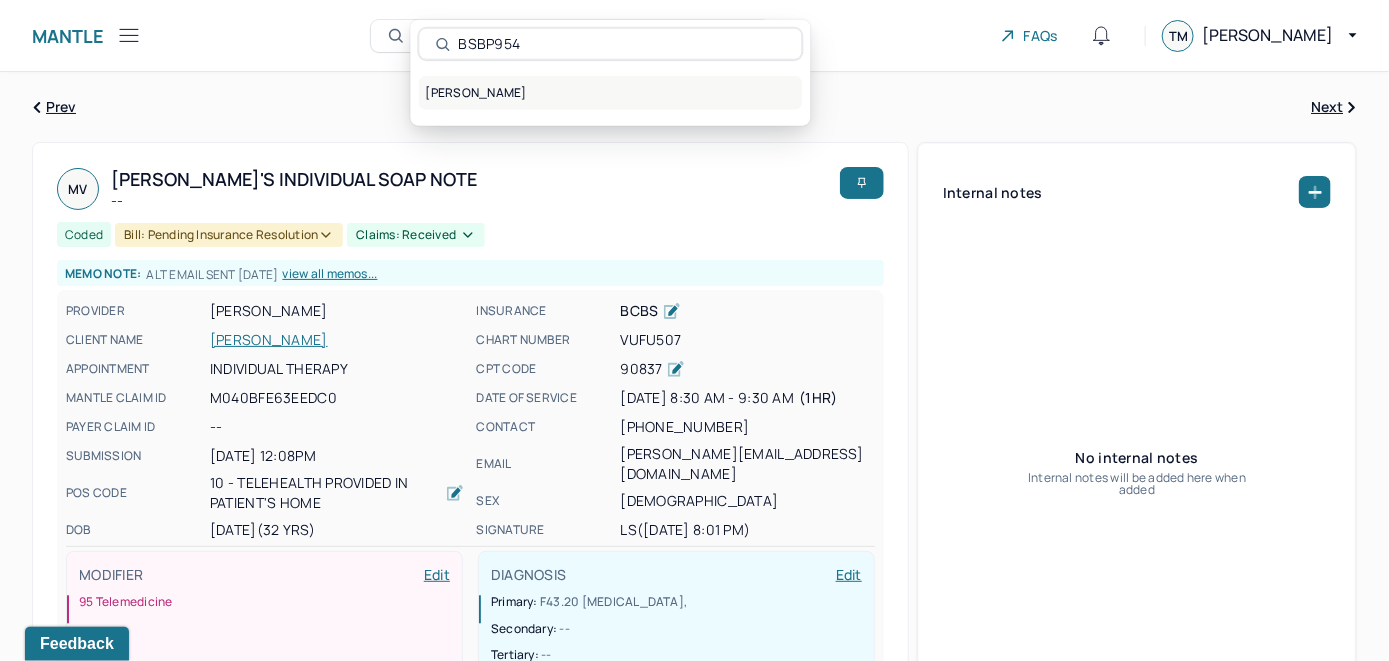 type on "BSBP954" 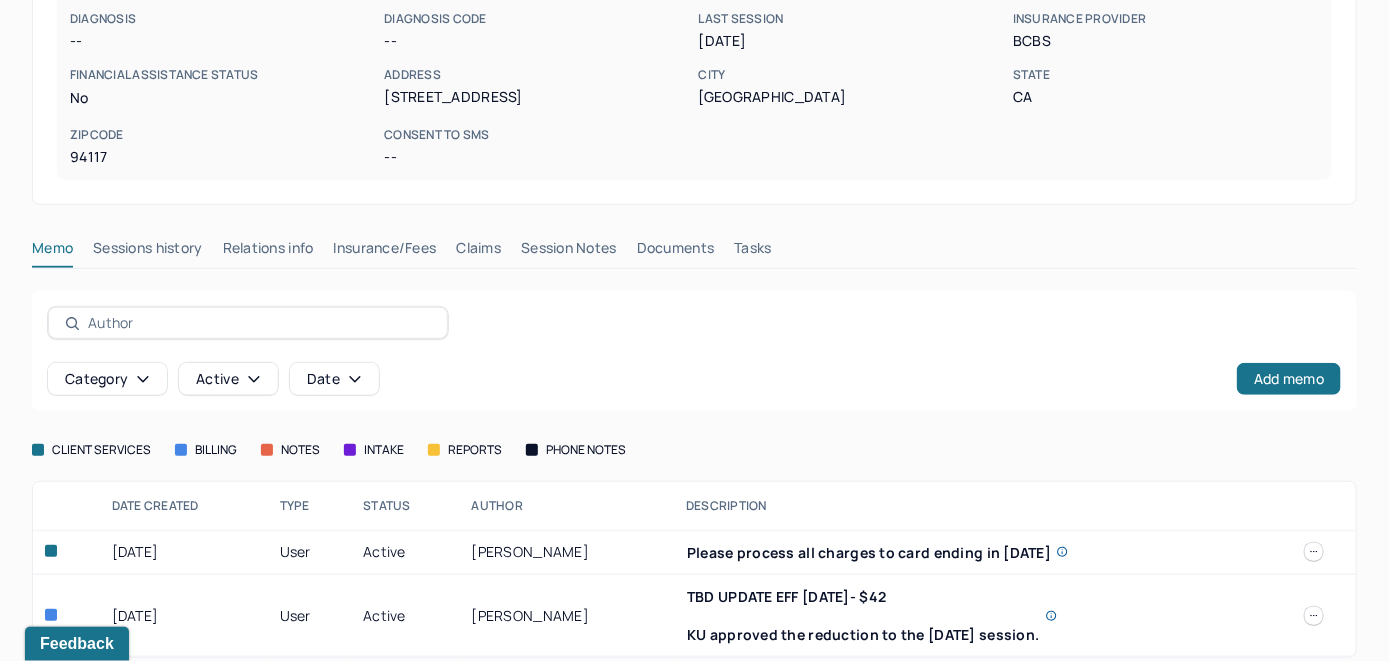 scroll, scrollTop: 343, scrollLeft: 0, axis: vertical 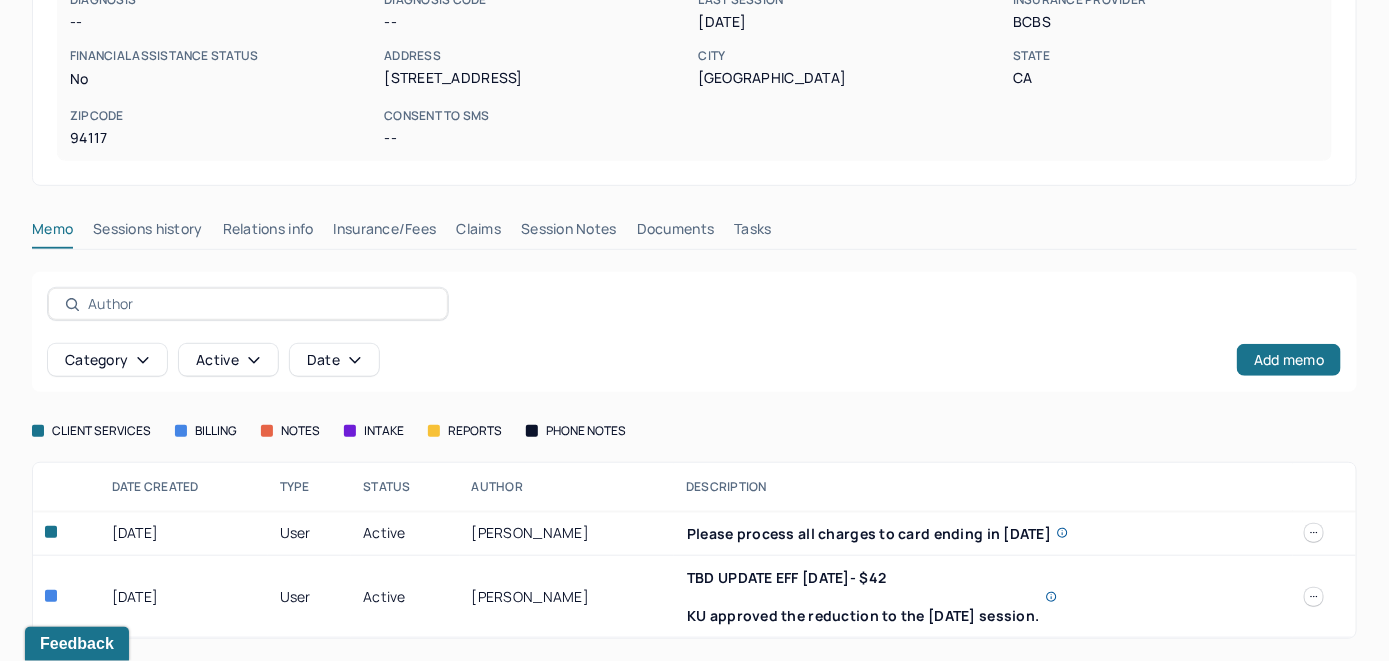 click on "Insurance/Fees" at bounding box center (385, 233) 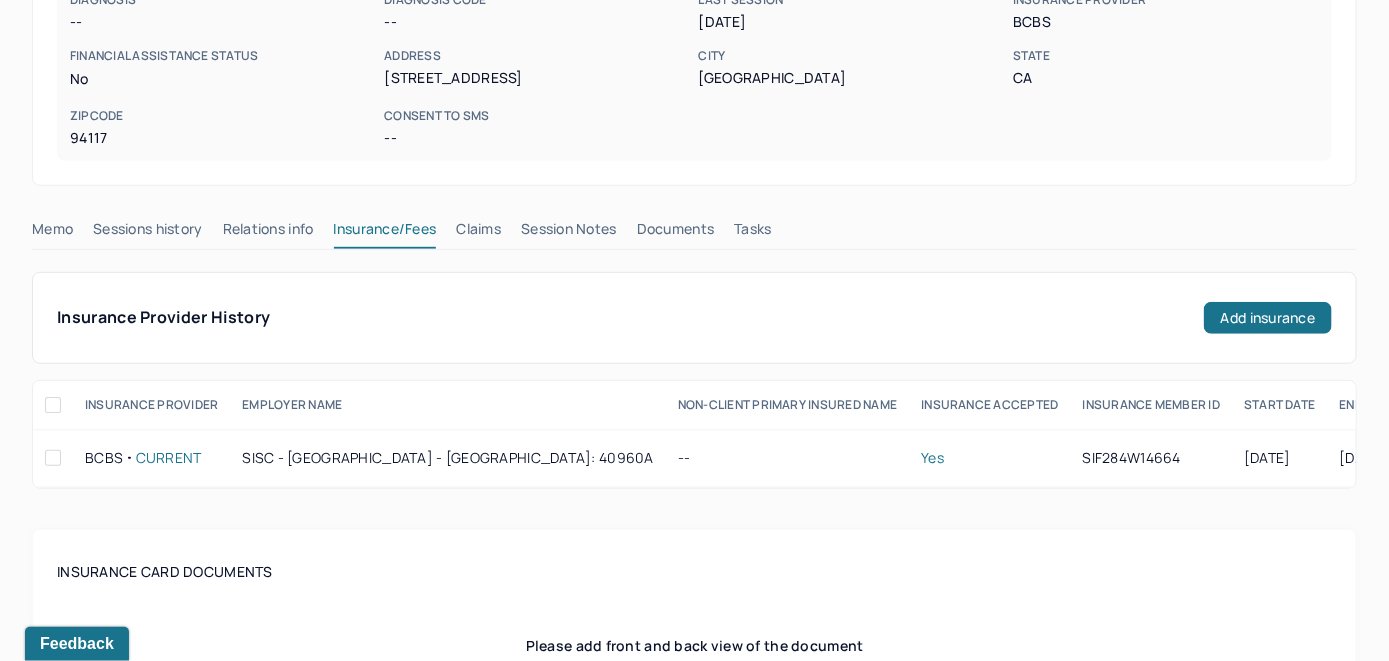 click on "Claims" at bounding box center (478, 233) 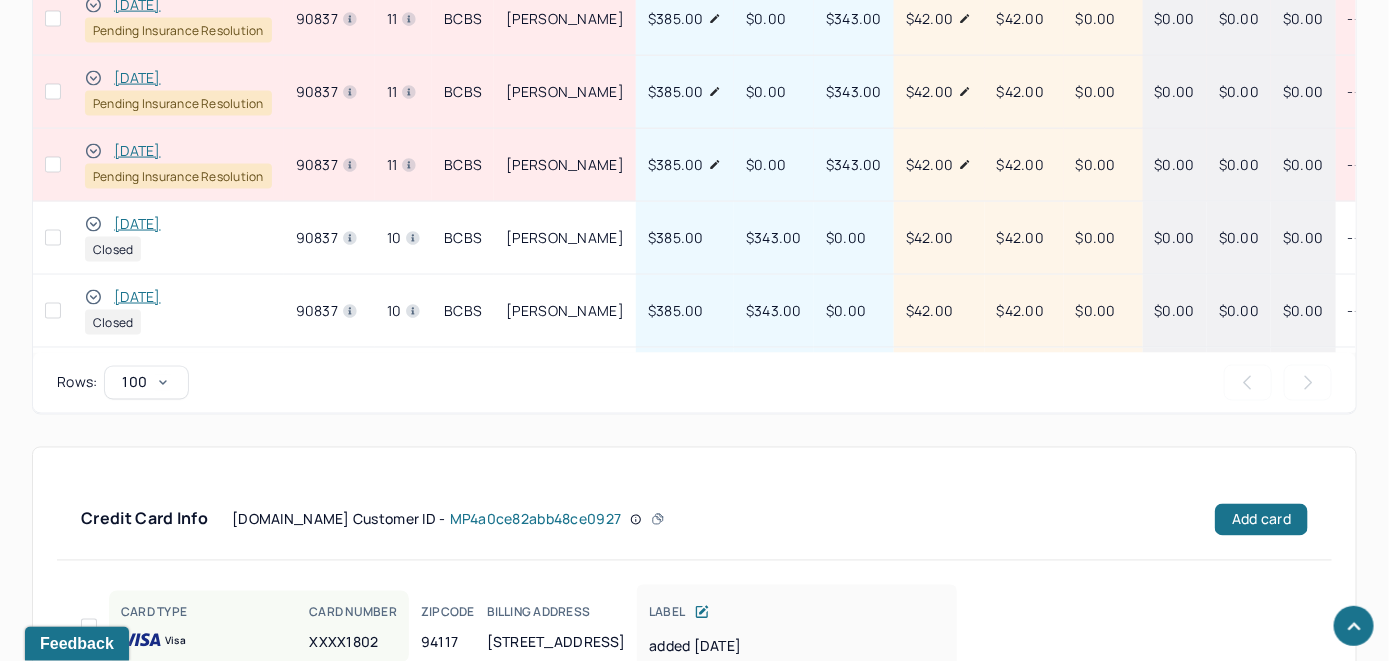 scroll, scrollTop: 1085, scrollLeft: 0, axis: vertical 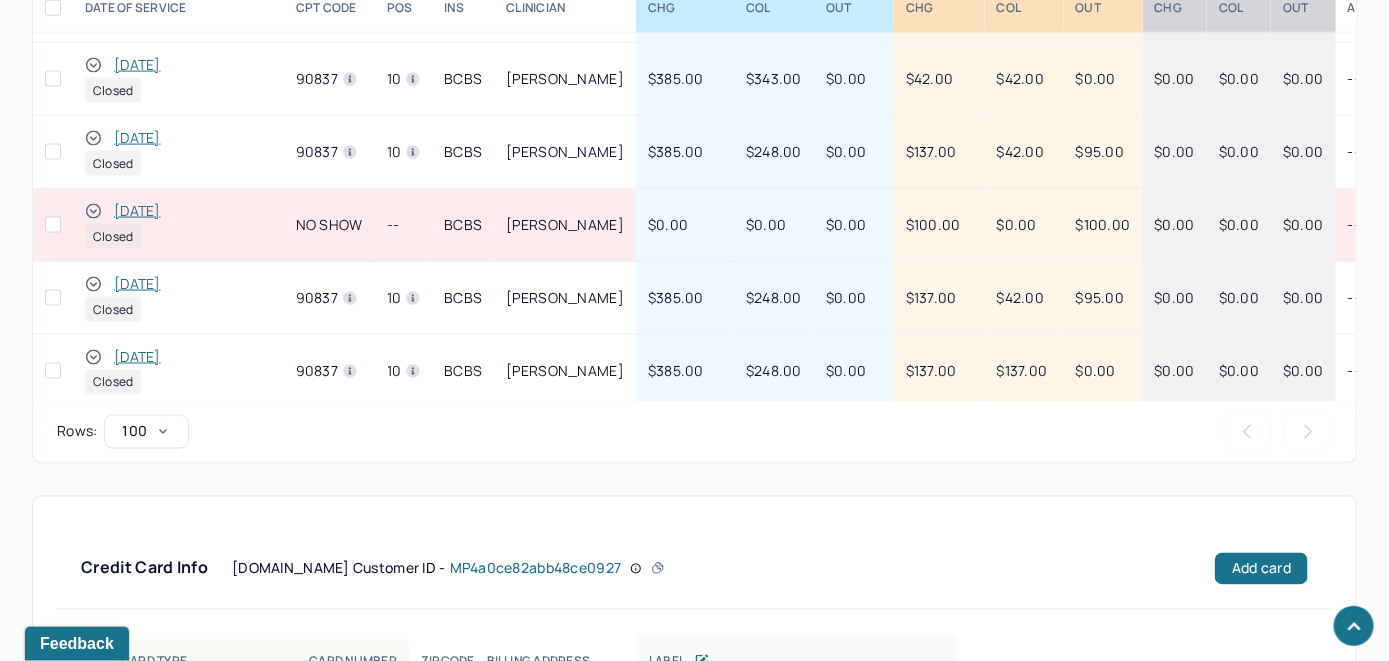 click 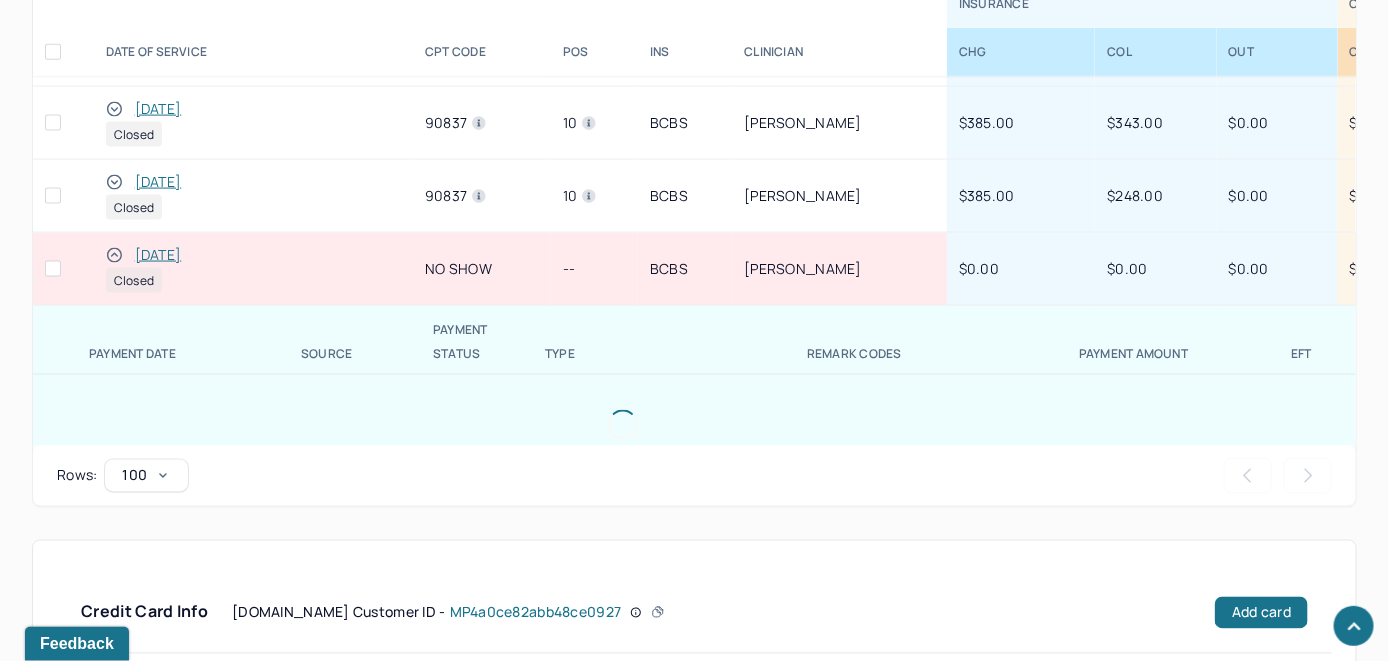 scroll, scrollTop: 1128, scrollLeft: 0, axis: vertical 